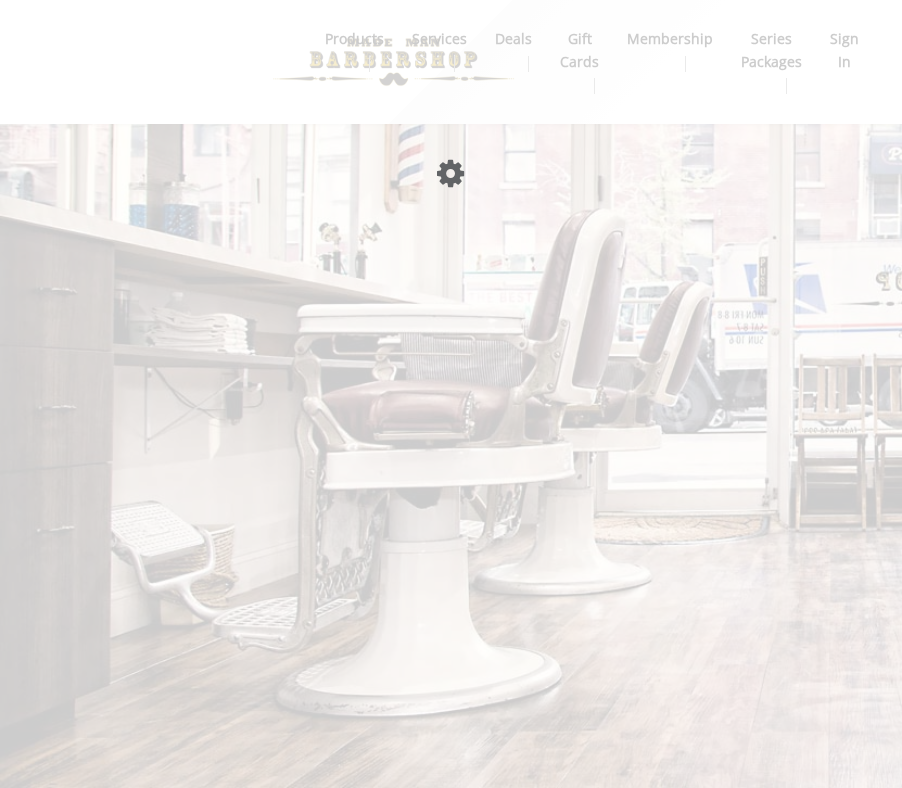 scroll, scrollTop: 0, scrollLeft: 0, axis: both 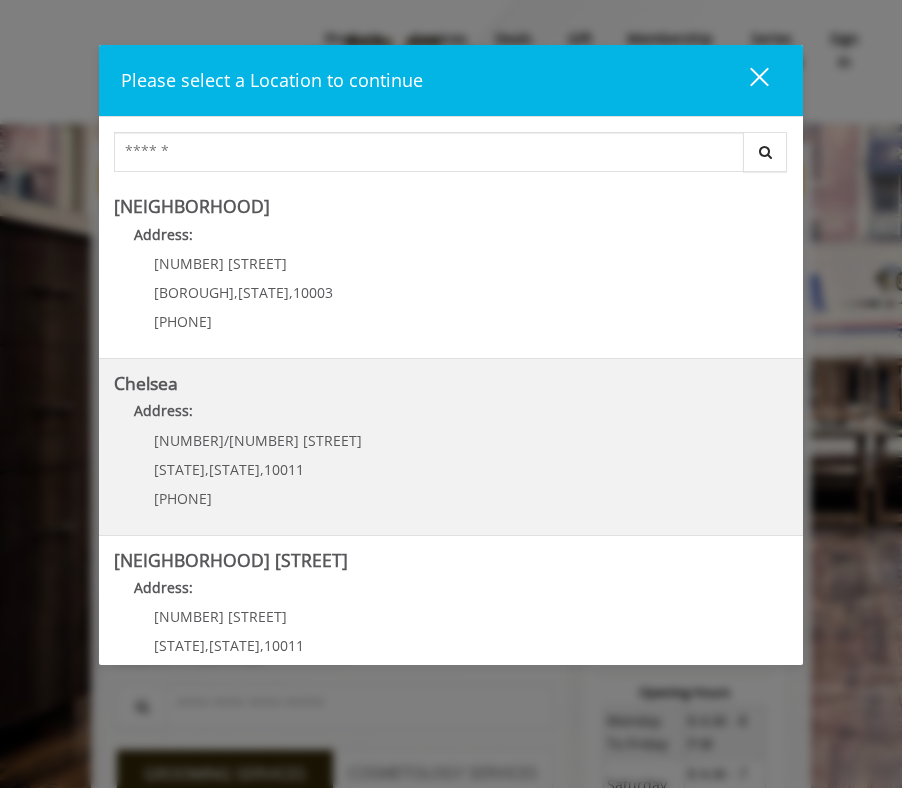 click on "Chelsea" at bounding box center [146, 383] 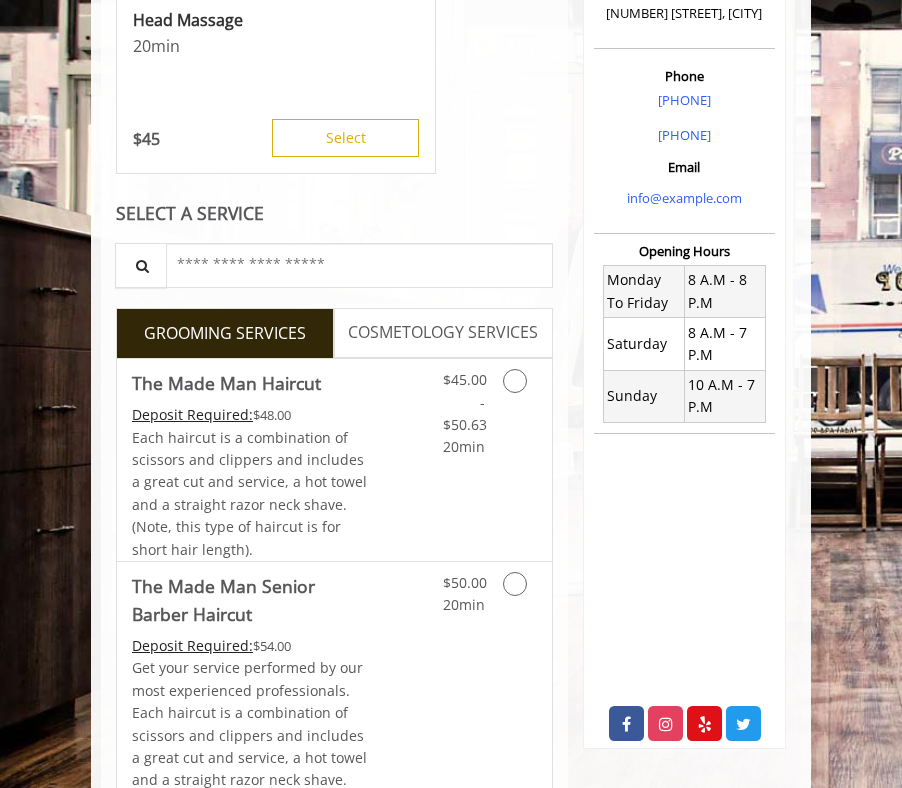 scroll, scrollTop: 476, scrollLeft: 0, axis: vertical 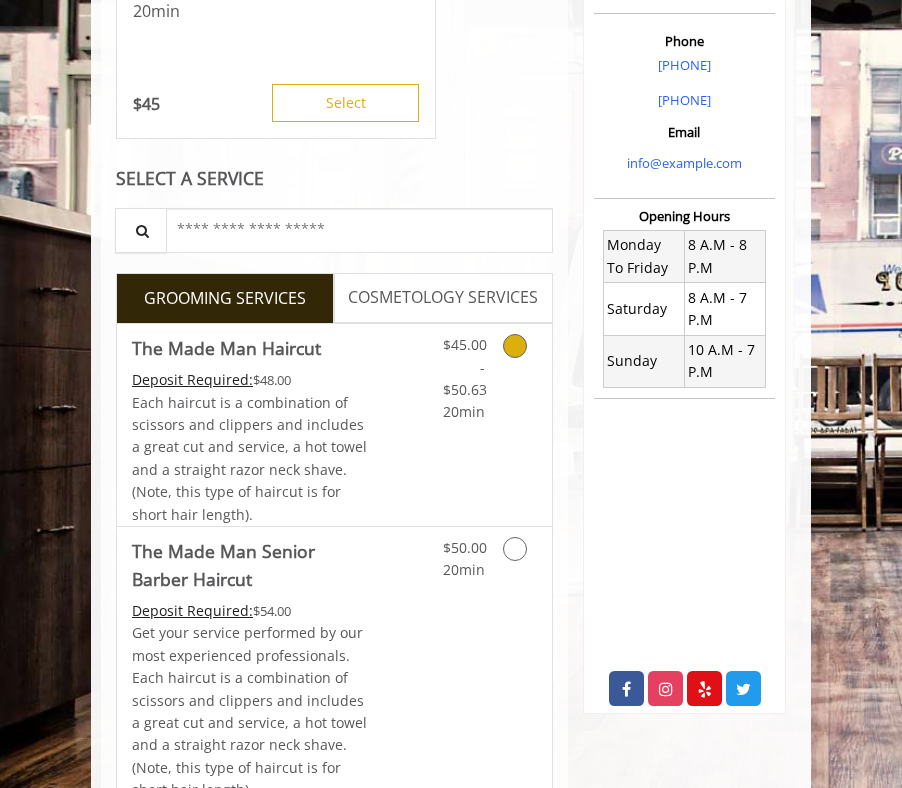 click at bounding box center (515, 346) 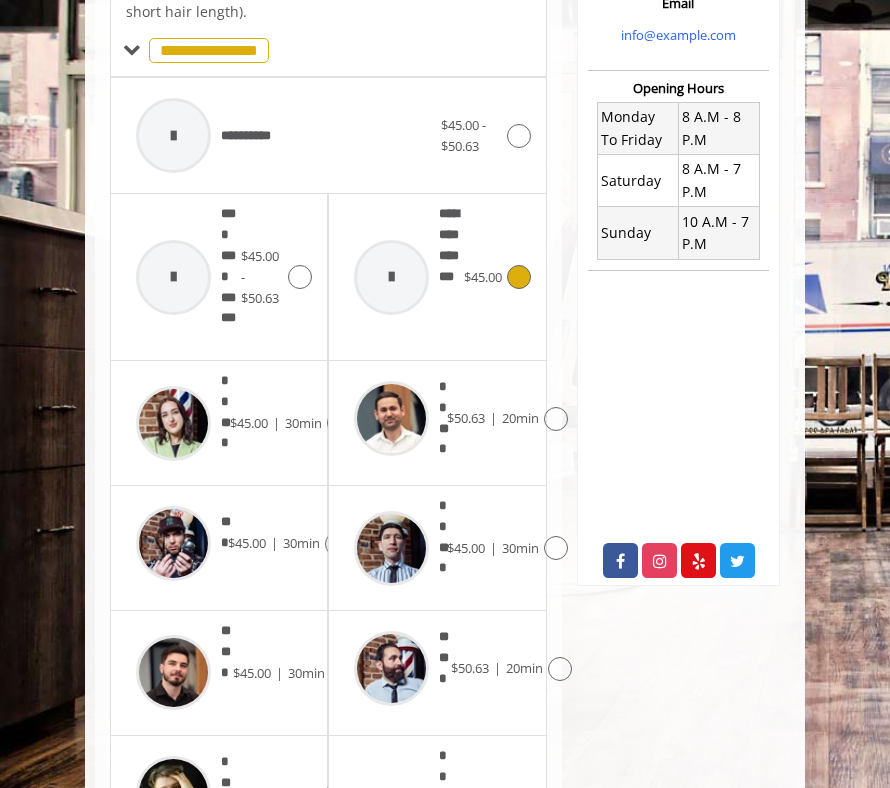 scroll, scrollTop: 627, scrollLeft: 0, axis: vertical 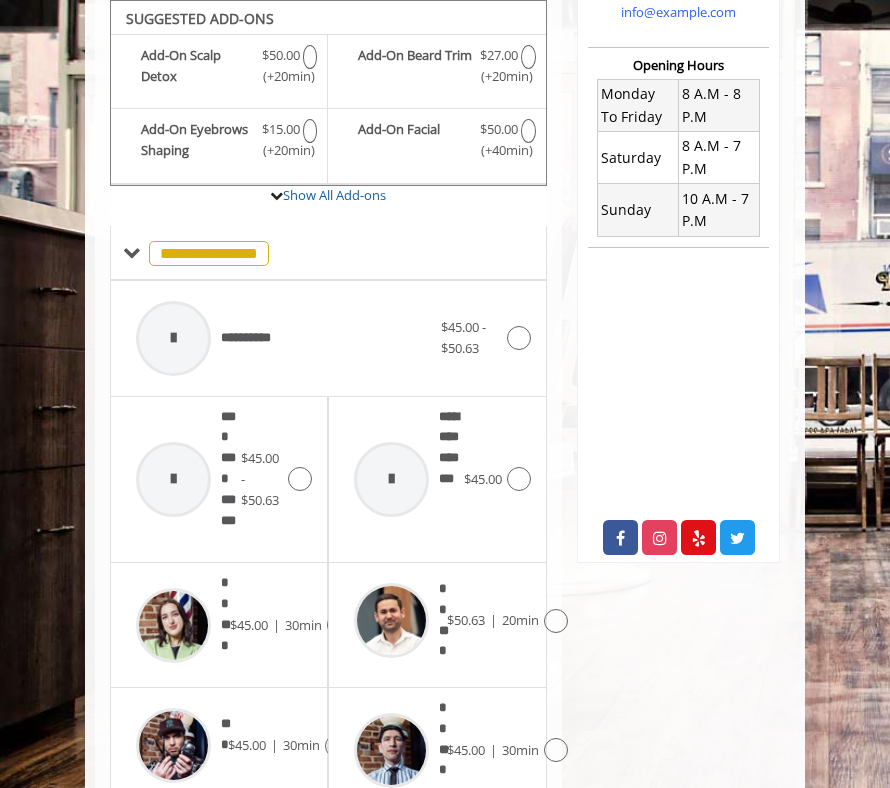 click on "|" at bounding box center [276, 625] 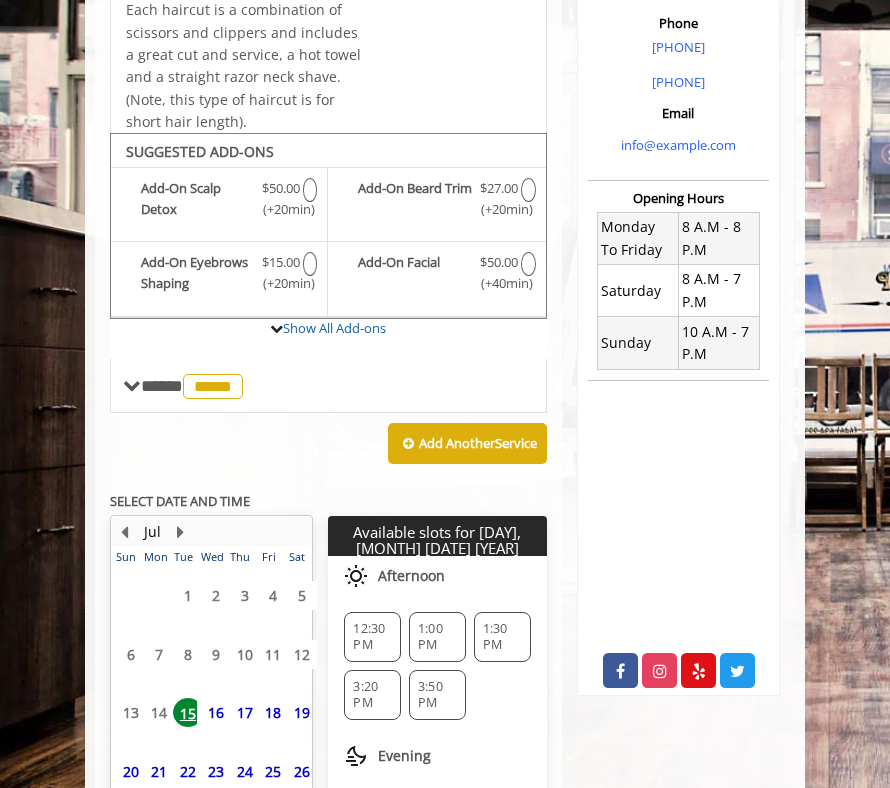 scroll, scrollTop: 677, scrollLeft: 0, axis: vertical 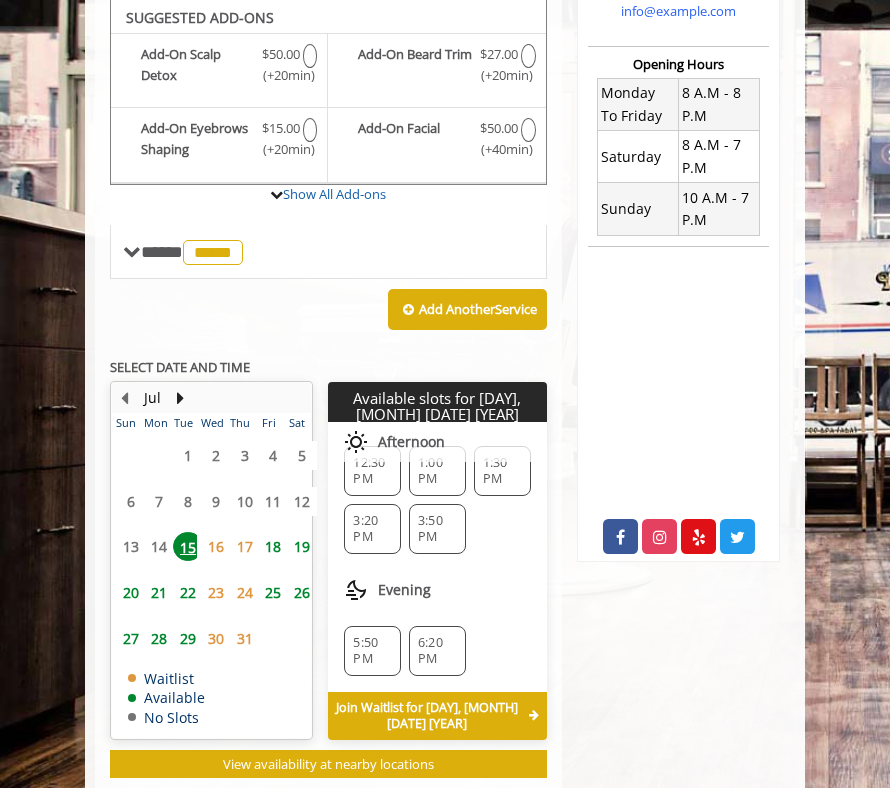 click on "6:20 PM" 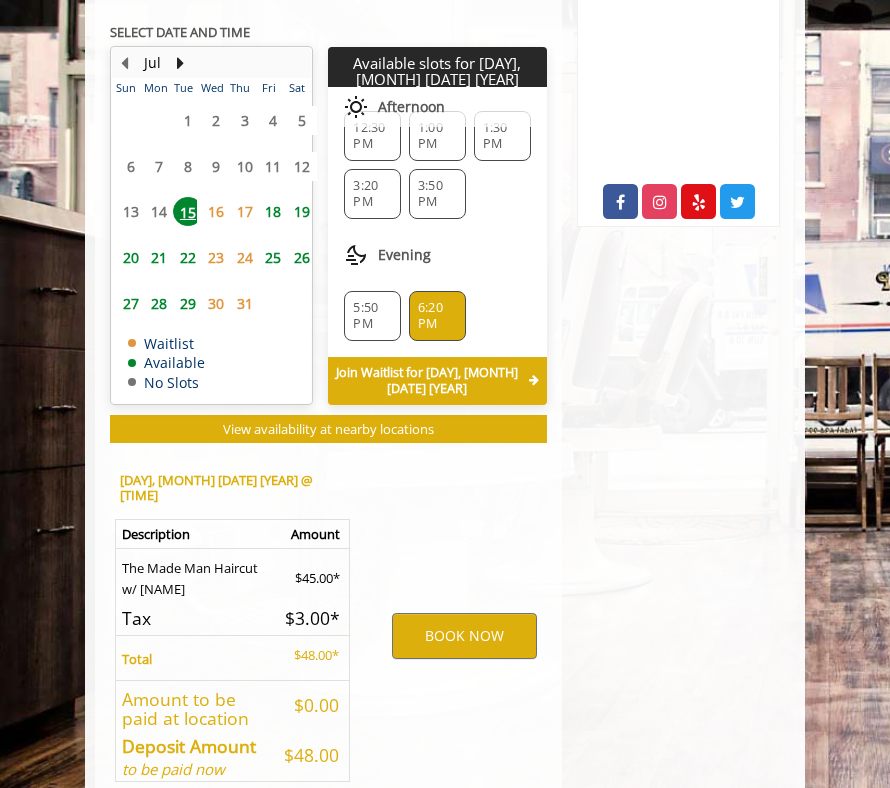 scroll, scrollTop: 1048, scrollLeft: 0, axis: vertical 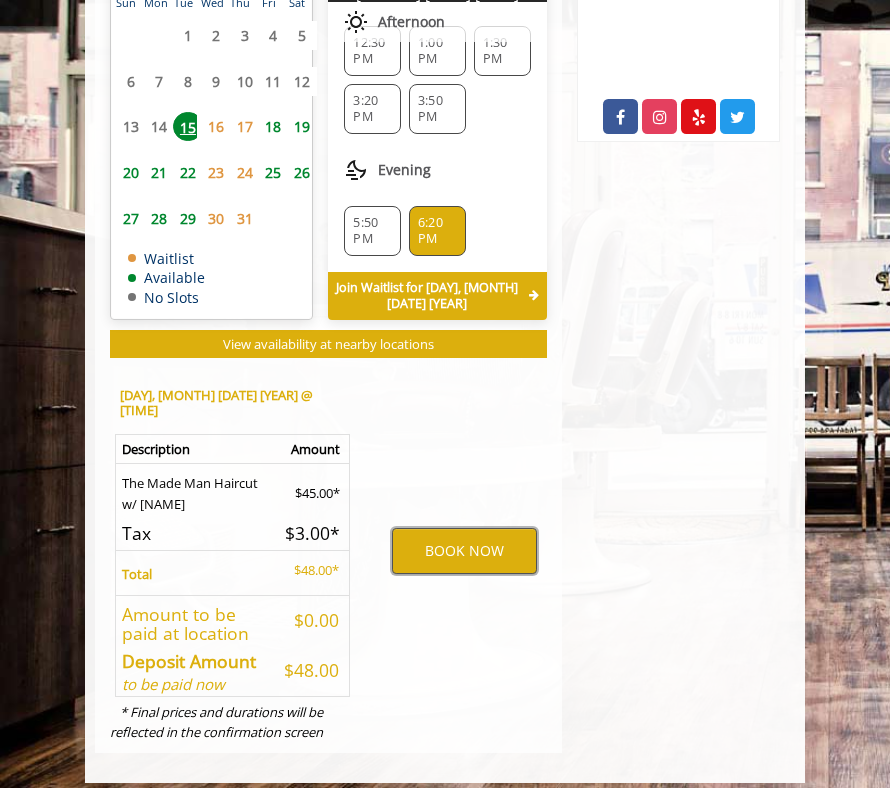 click on "BOOK NOW" at bounding box center (464, 551) 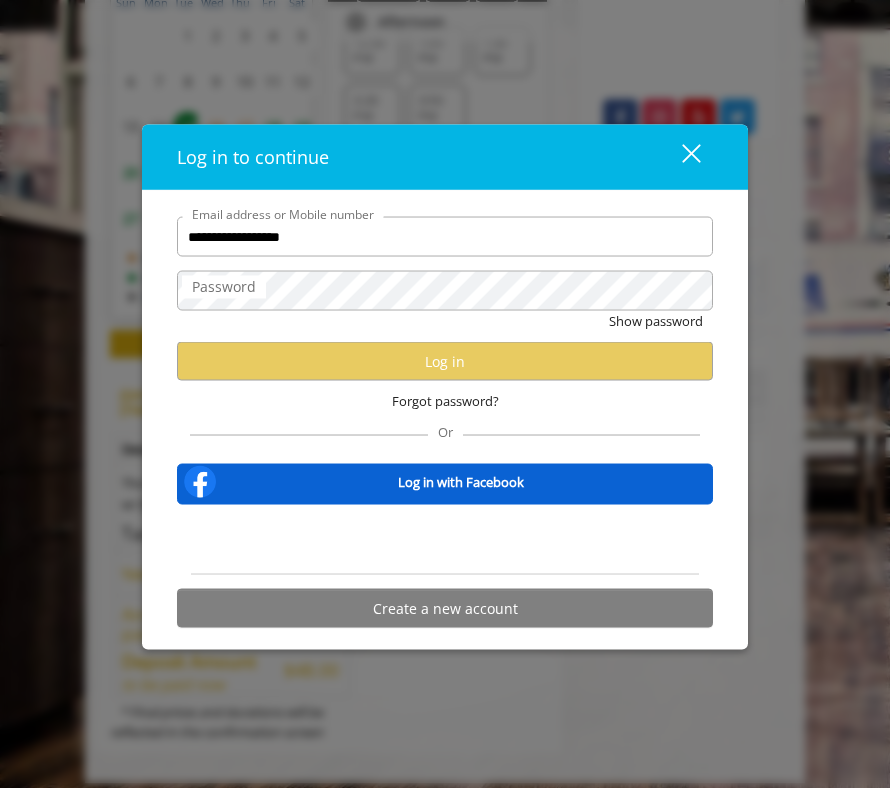 type on "**********" 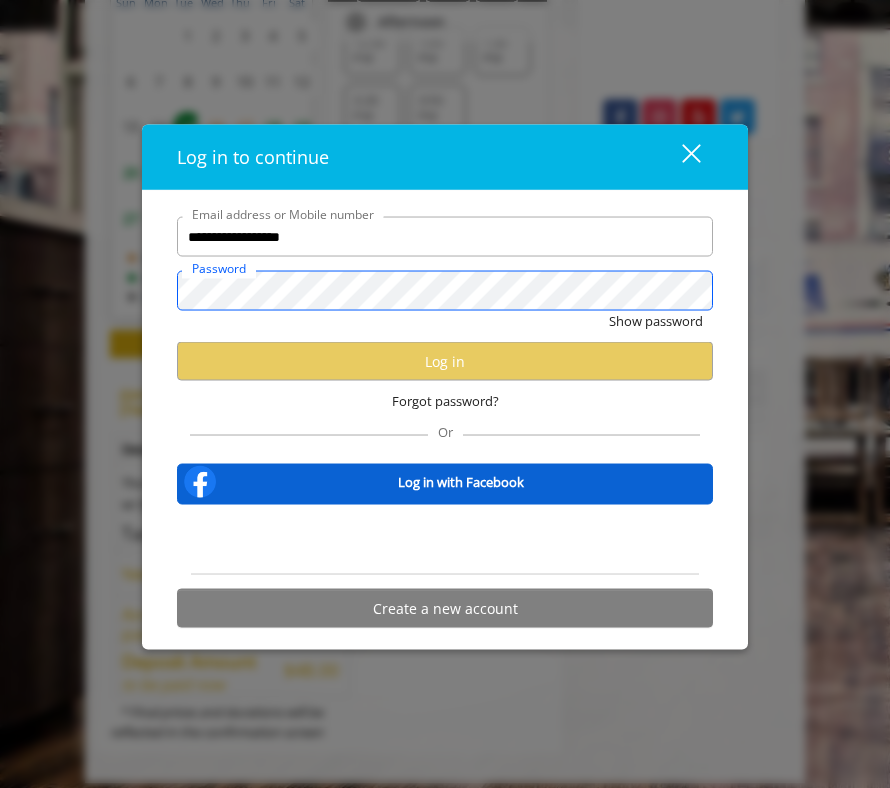 scroll, scrollTop: 0, scrollLeft: 0, axis: both 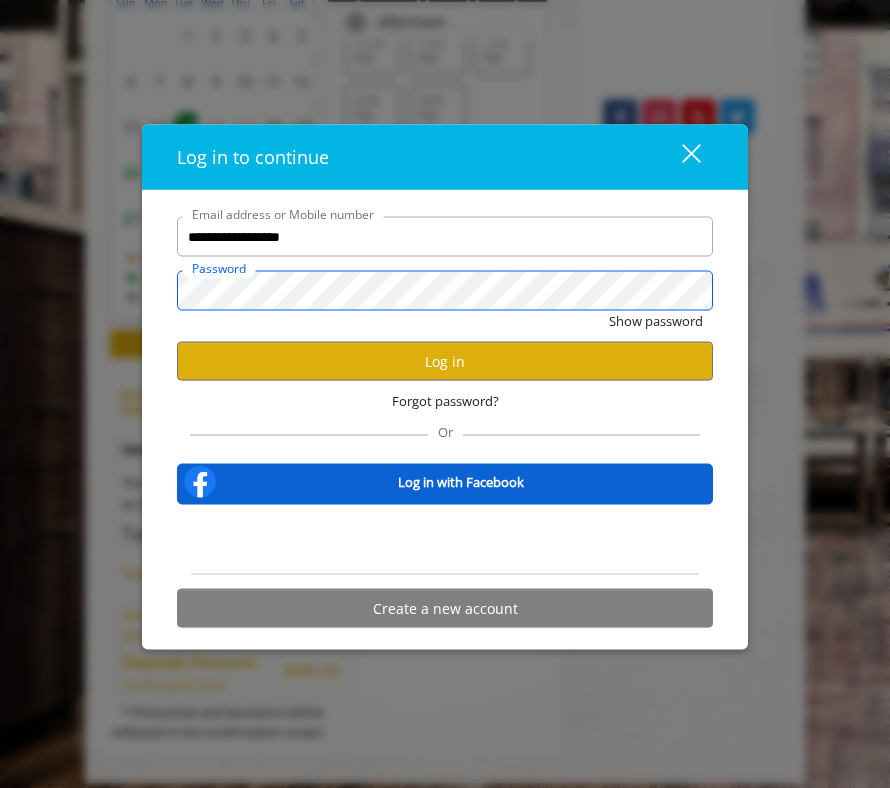 click on "Show password" at bounding box center [656, 321] 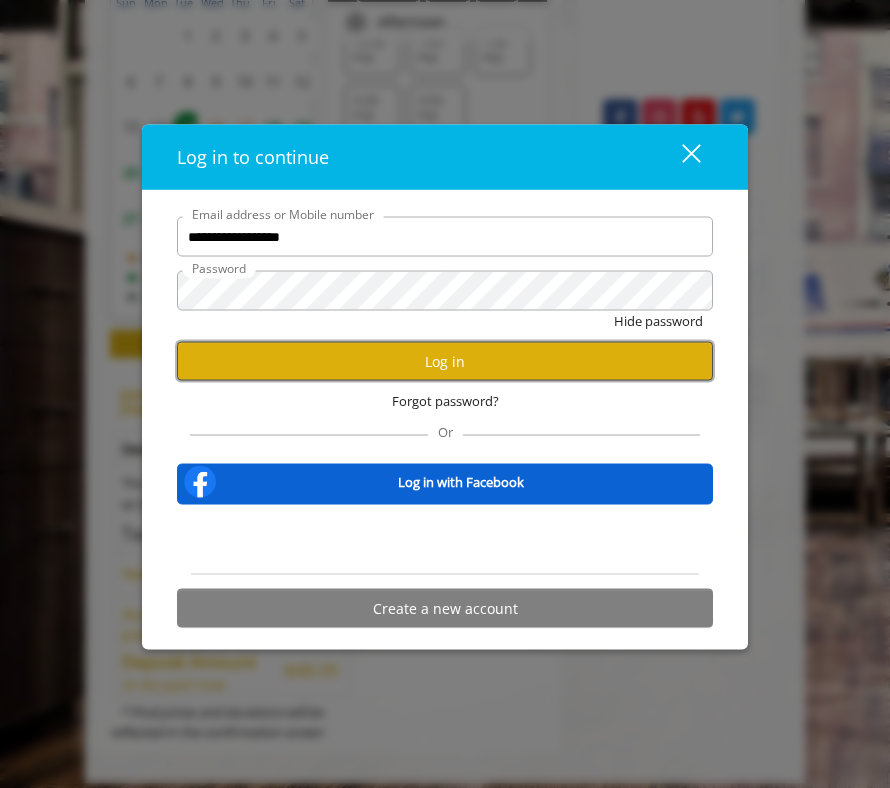click on "Log in" at bounding box center (445, 361) 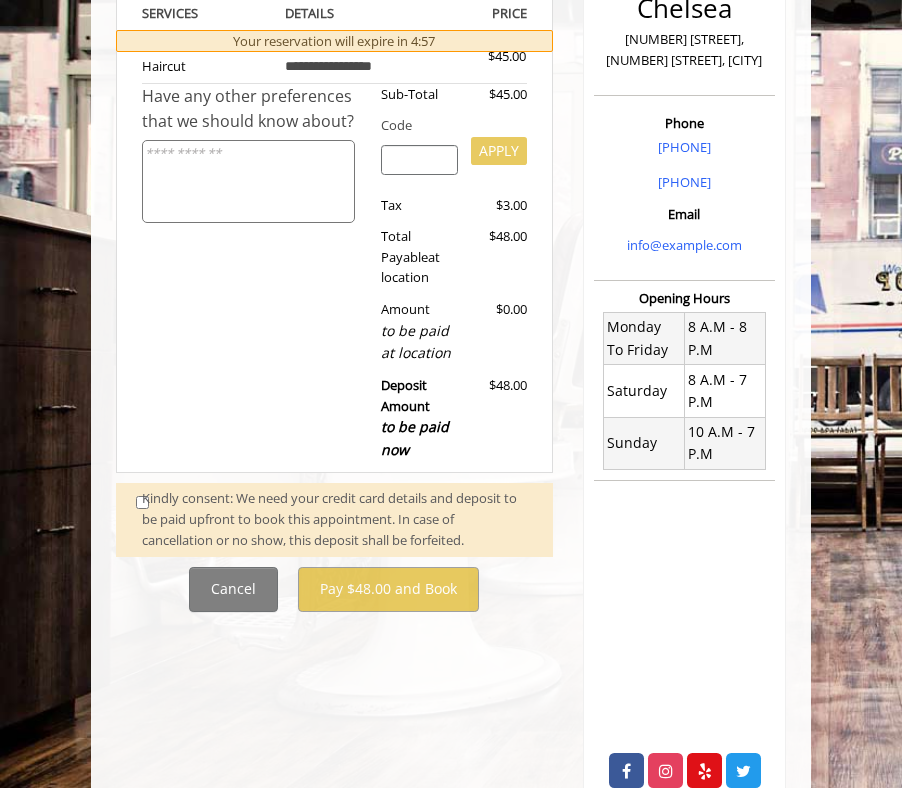 scroll, scrollTop: 433, scrollLeft: 0, axis: vertical 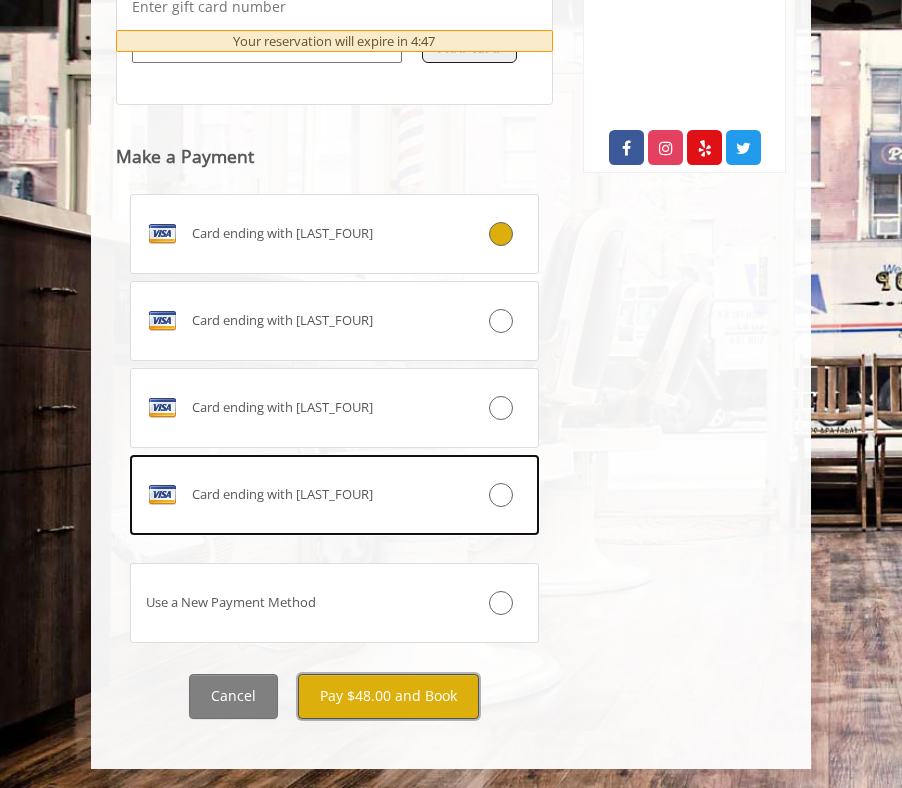 click on "Pay $48.00 and Book" at bounding box center [388, 696] 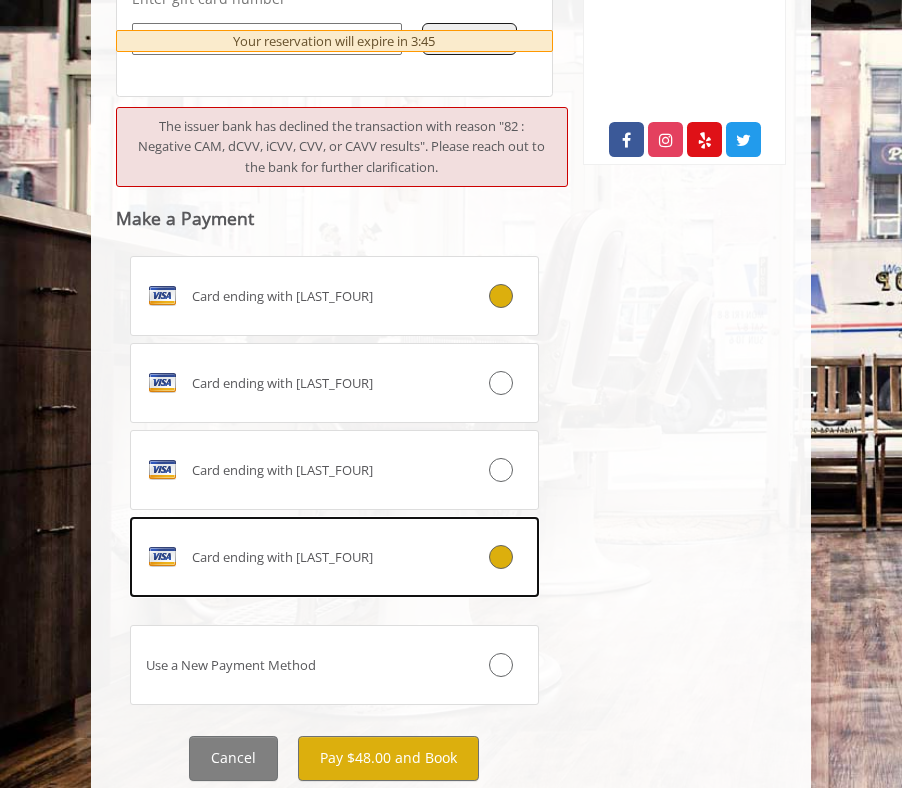 scroll, scrollTop: 1088, scrollLeft: 0, axis: vertical 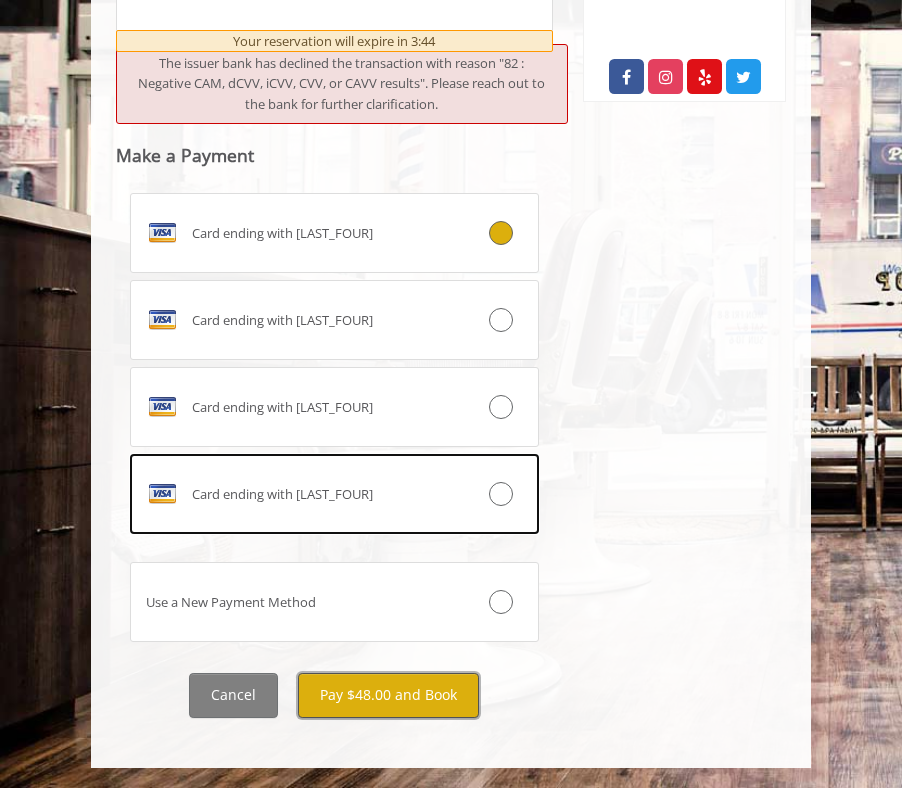 click on "Pay $48.00 and Book" at bounding box center [388, 695] 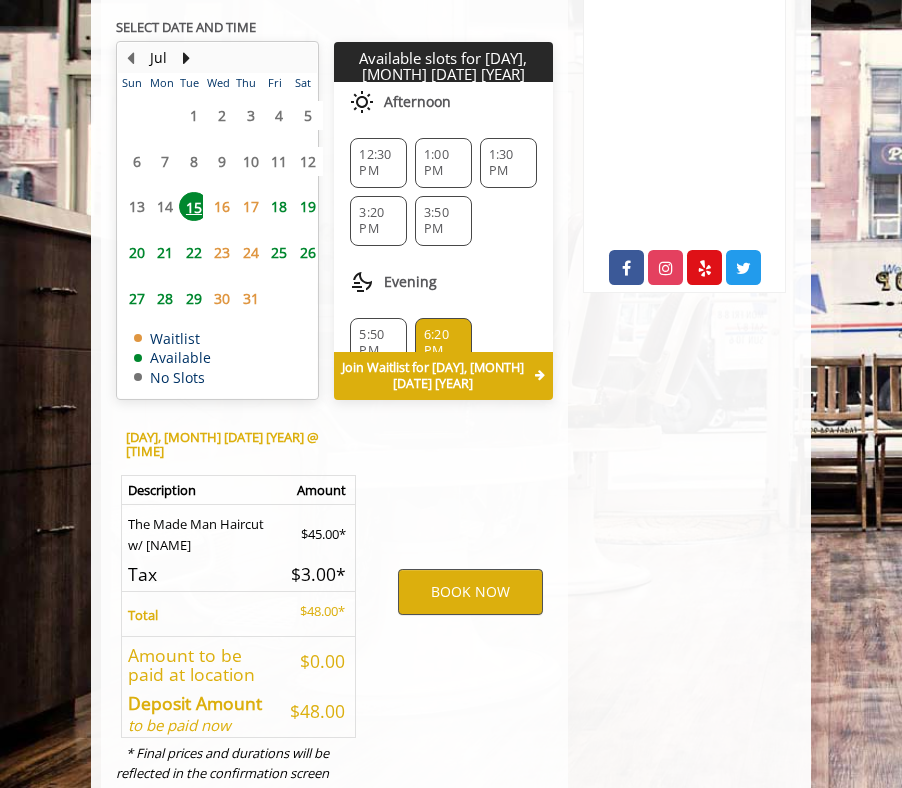 scroll, scrollTop: 938, scrollLeft: 0, axis: vertical 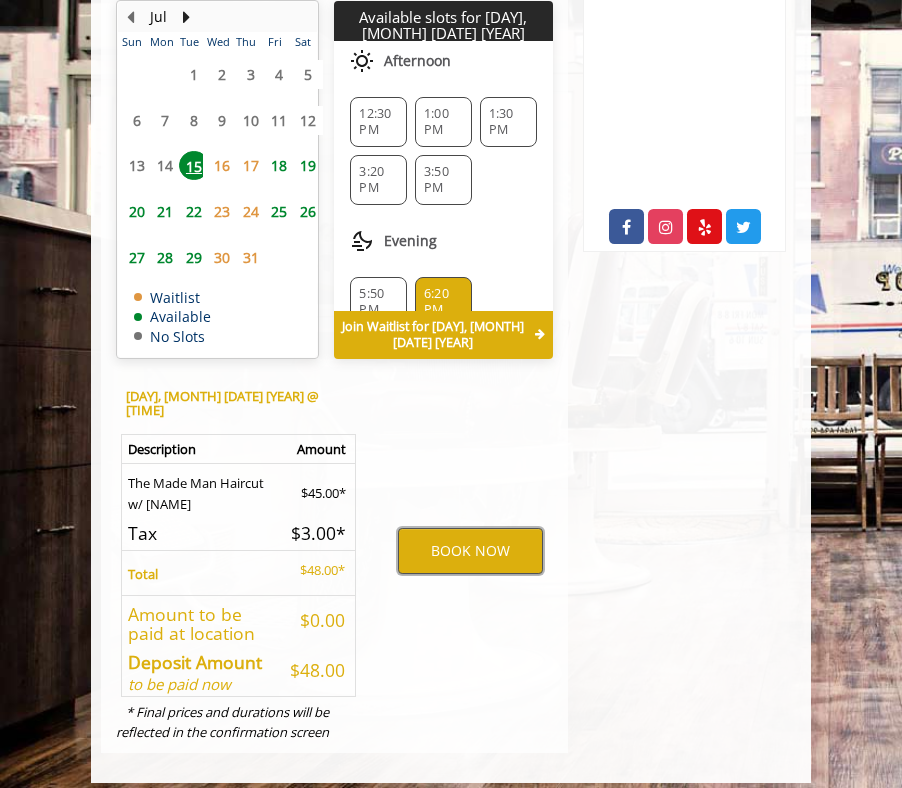click on "BOOK NOW" at bounding box center (470, 551) 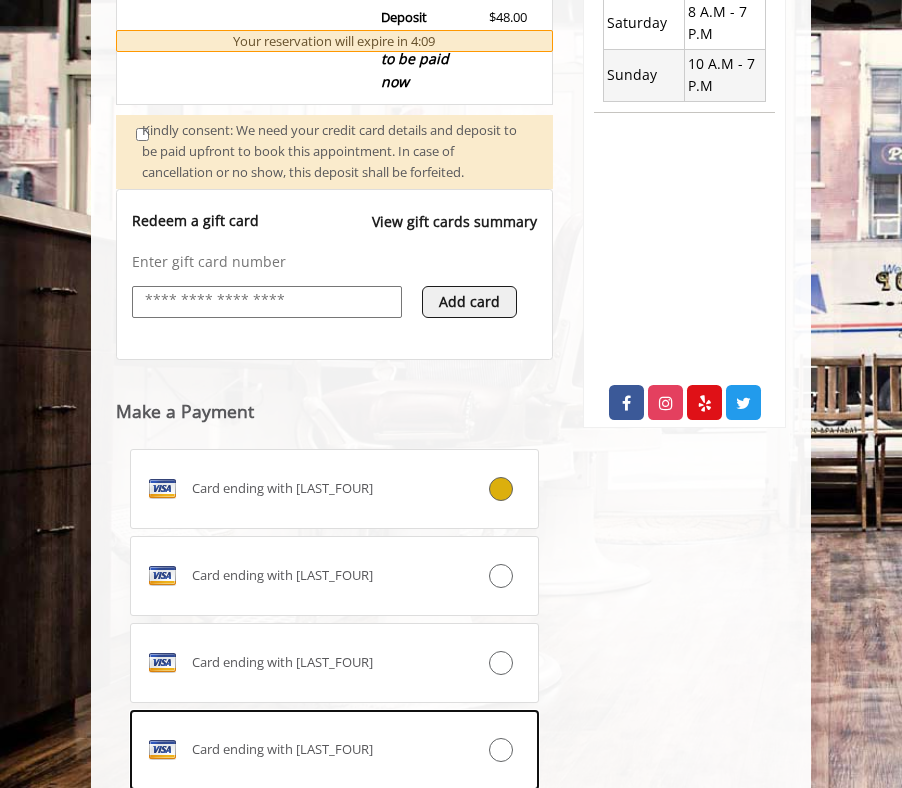 scroll, scrollTop: 1017, scrollLeft: 0, axis: vertical 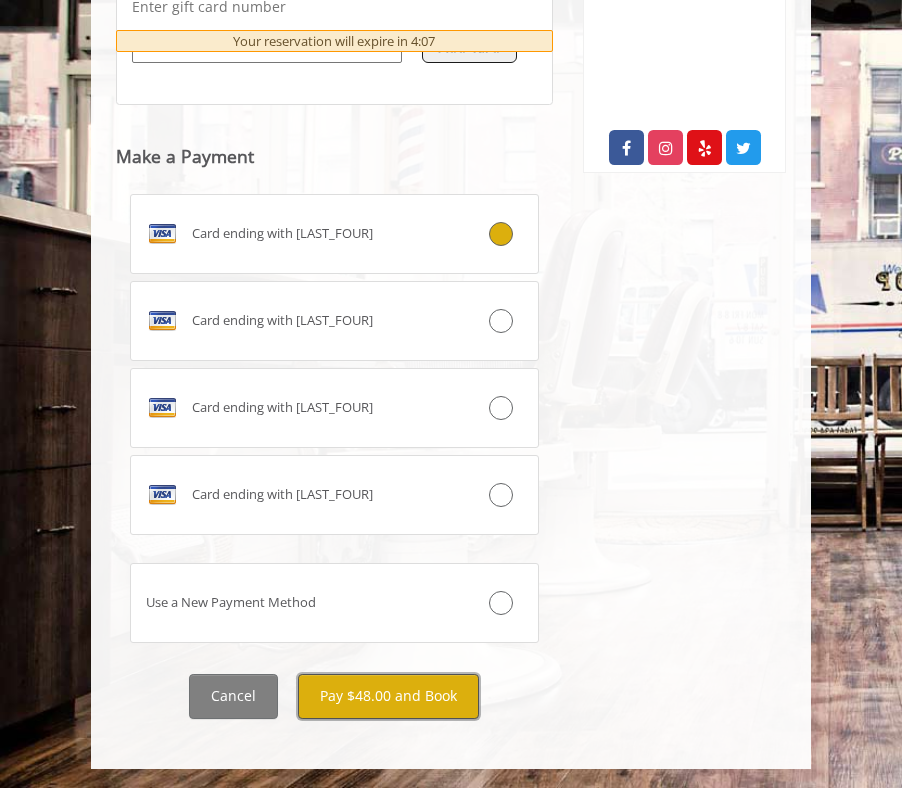 click on "Pay $48.00 and Book" at bounding box center [388, 696] 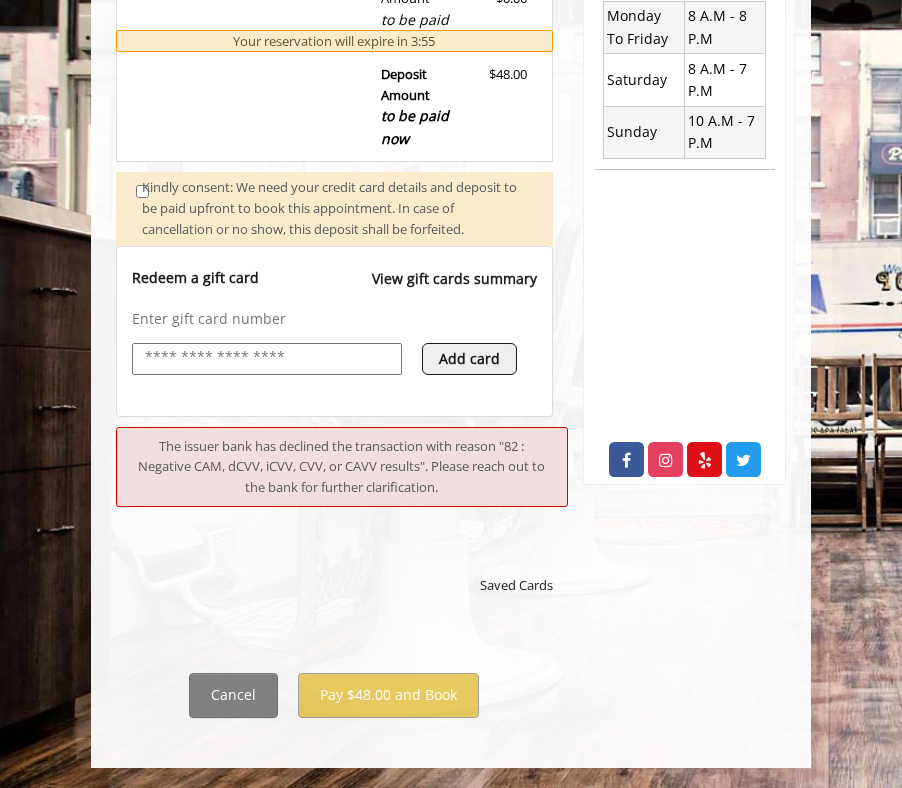 scroll, scrollTop: 897, scrollLeft: 0, axis: vertical 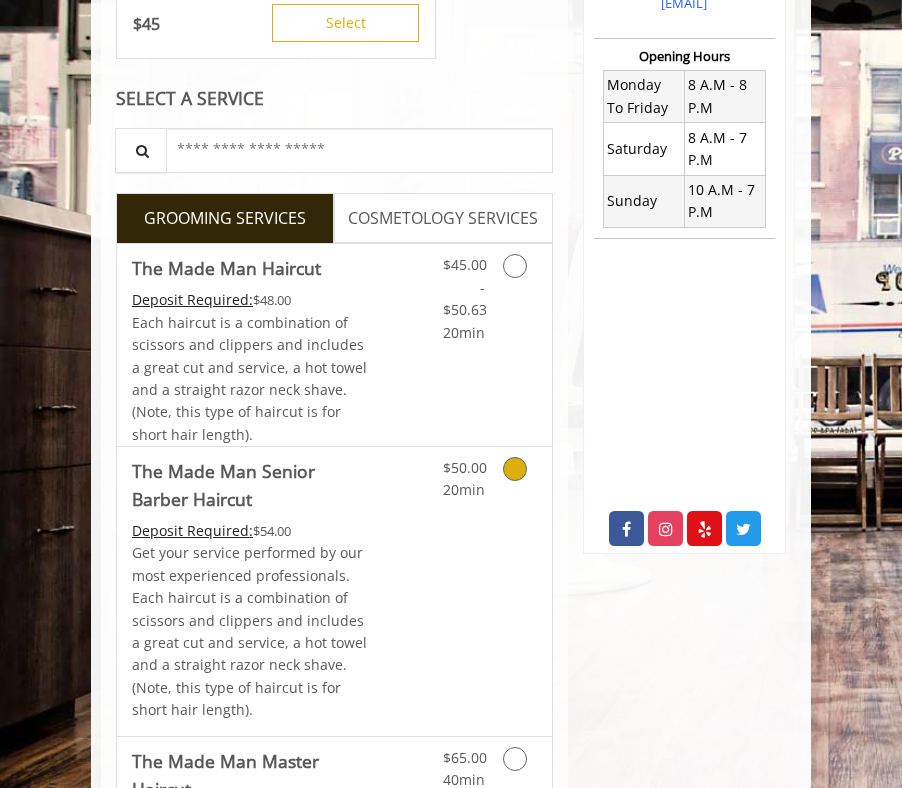 click at bounding box center [515, 469] 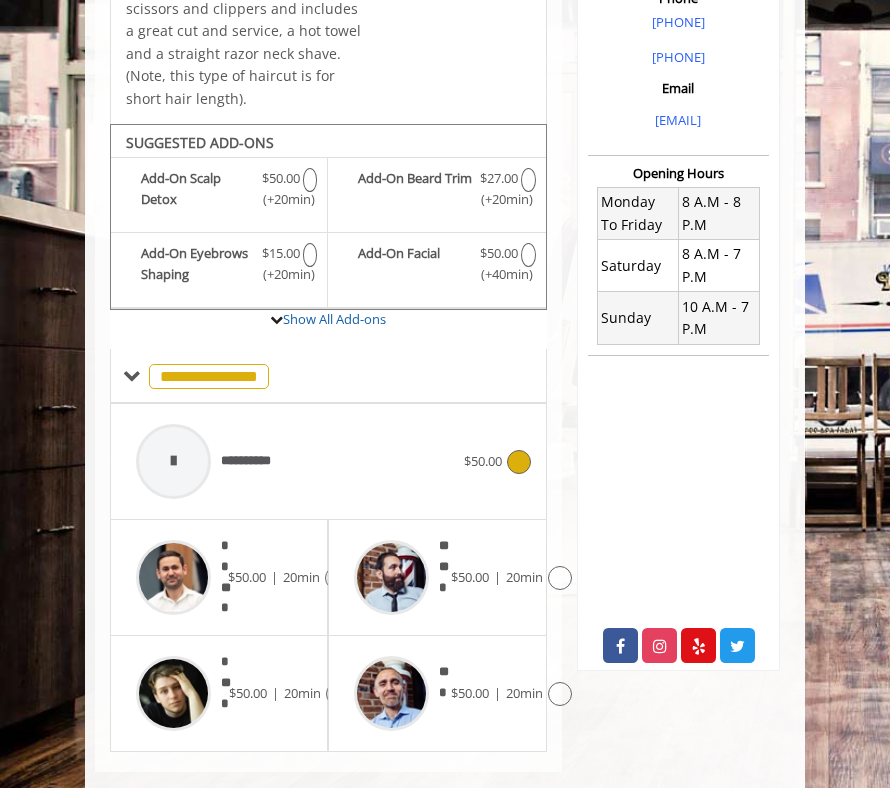 scroll, scrollTop: 552, scrollLeft: 0, axis: vertical 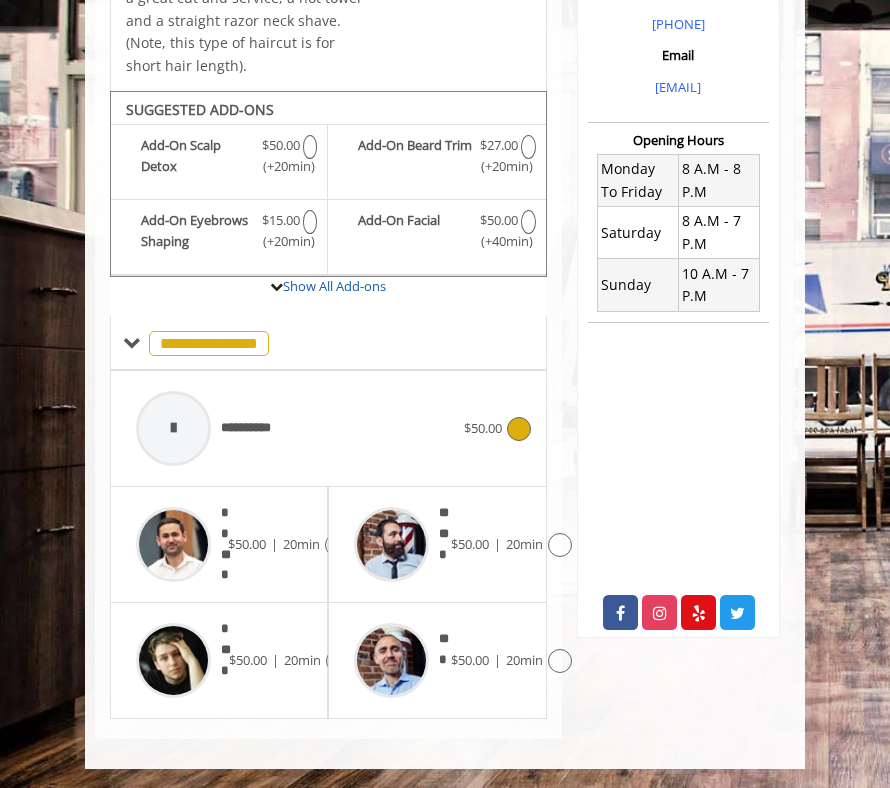 click at bounding box center (519, 429) 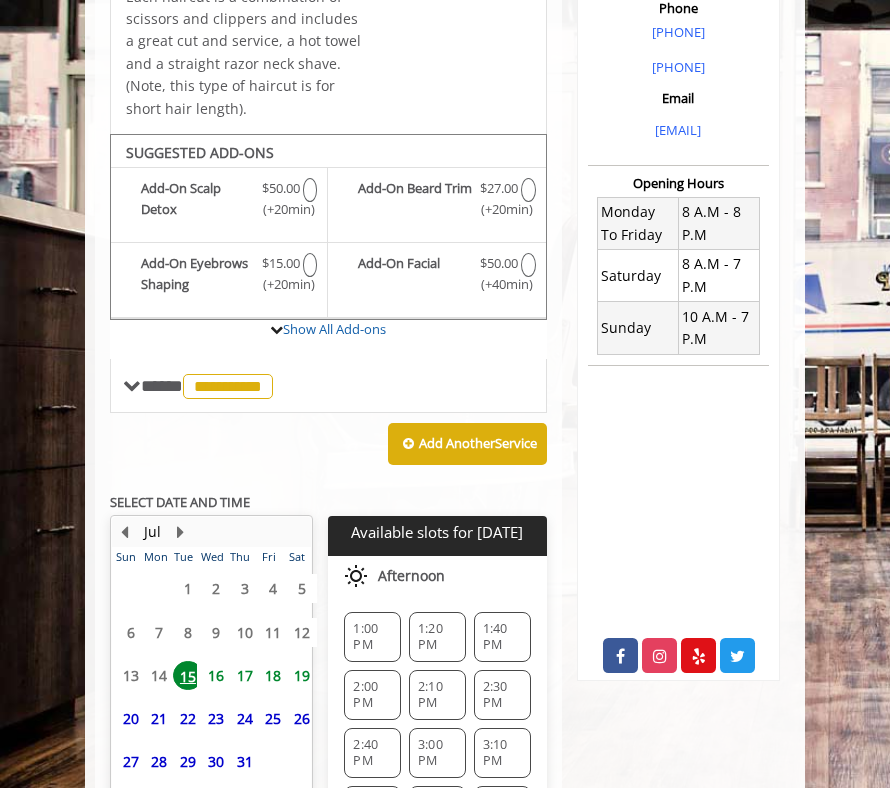 scroll, scrollTop: 693, scrollLeft: 0, axis: vertical 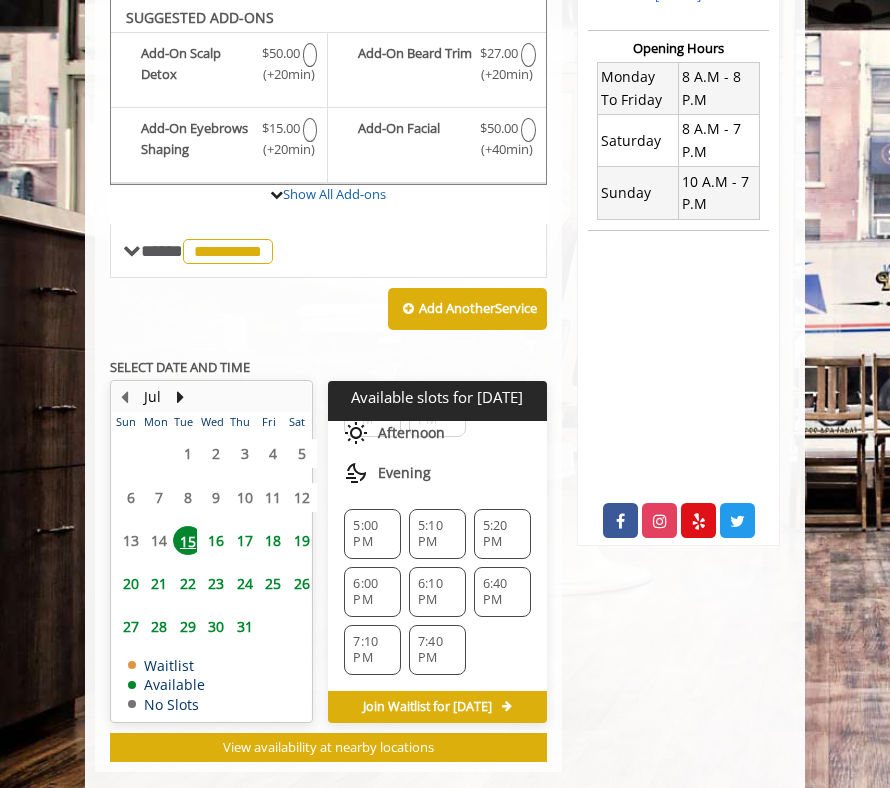 click on "6:40 PM" 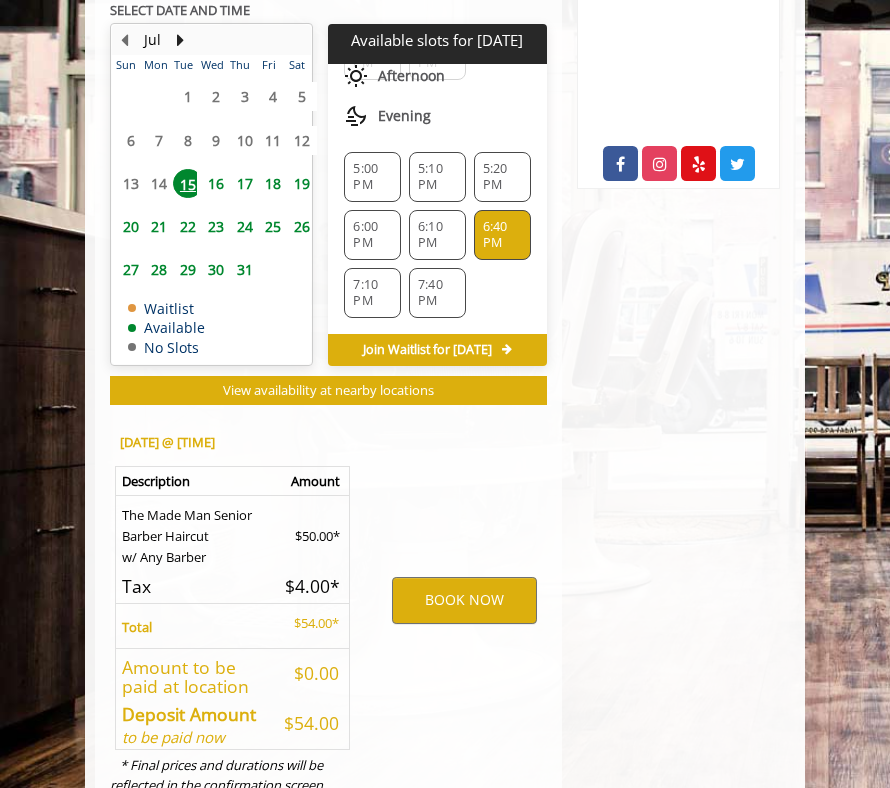 scroll, scrollTop: 1084, scrollLeft: 0, axis: vertical 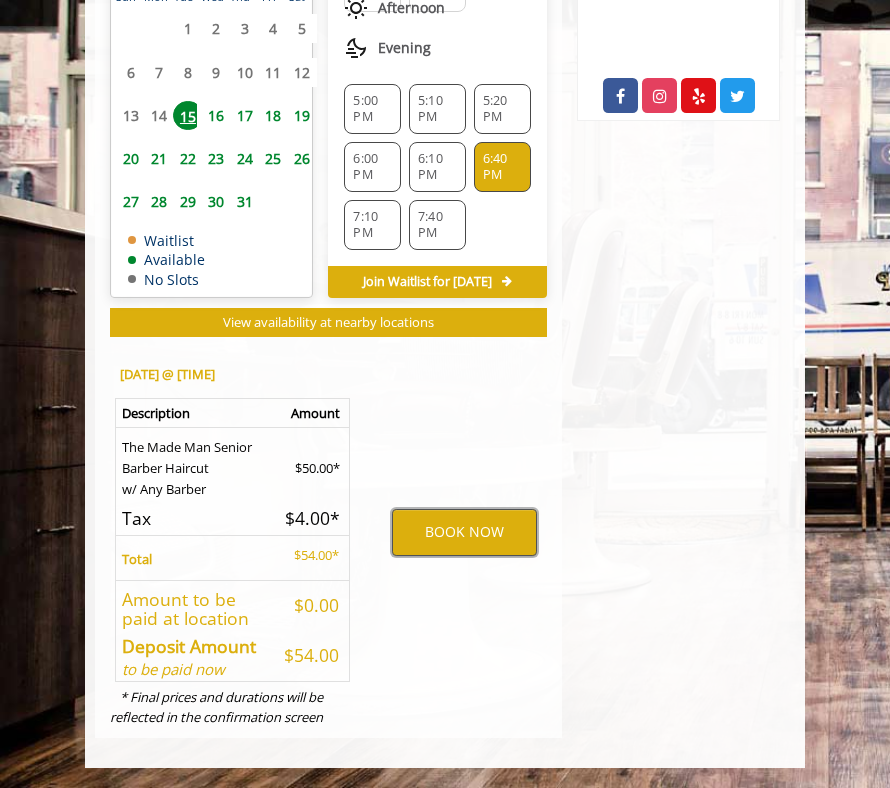 click on "BOOK NOW" at bounding box center (464, 532) 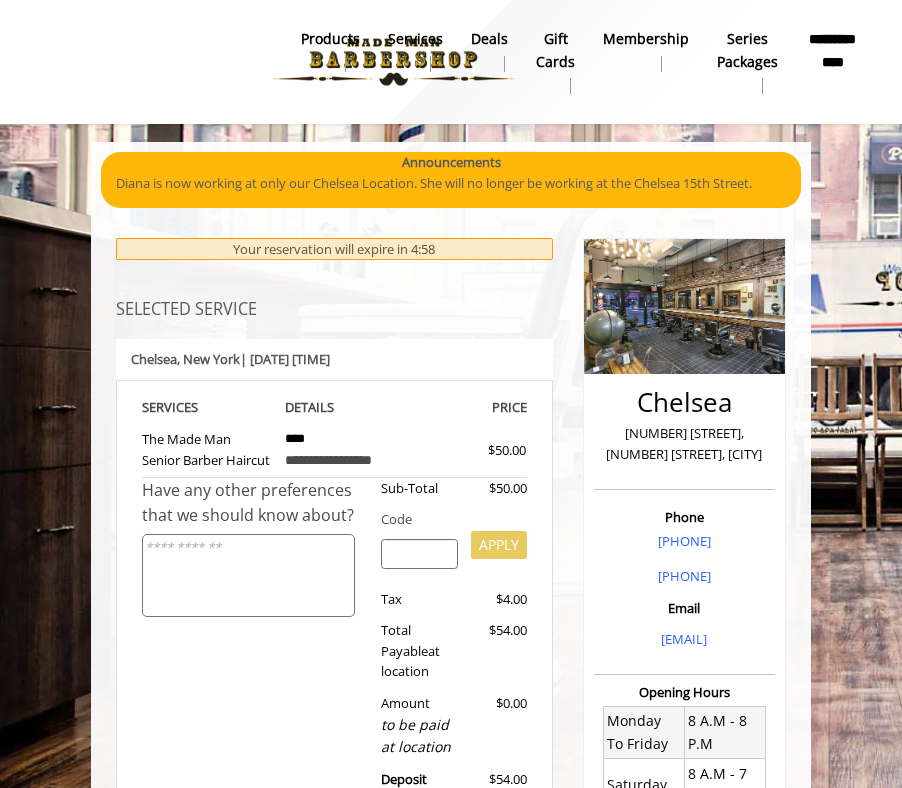 scroll, scrollTop: 452, scrollLeft: 0, axis: vertical 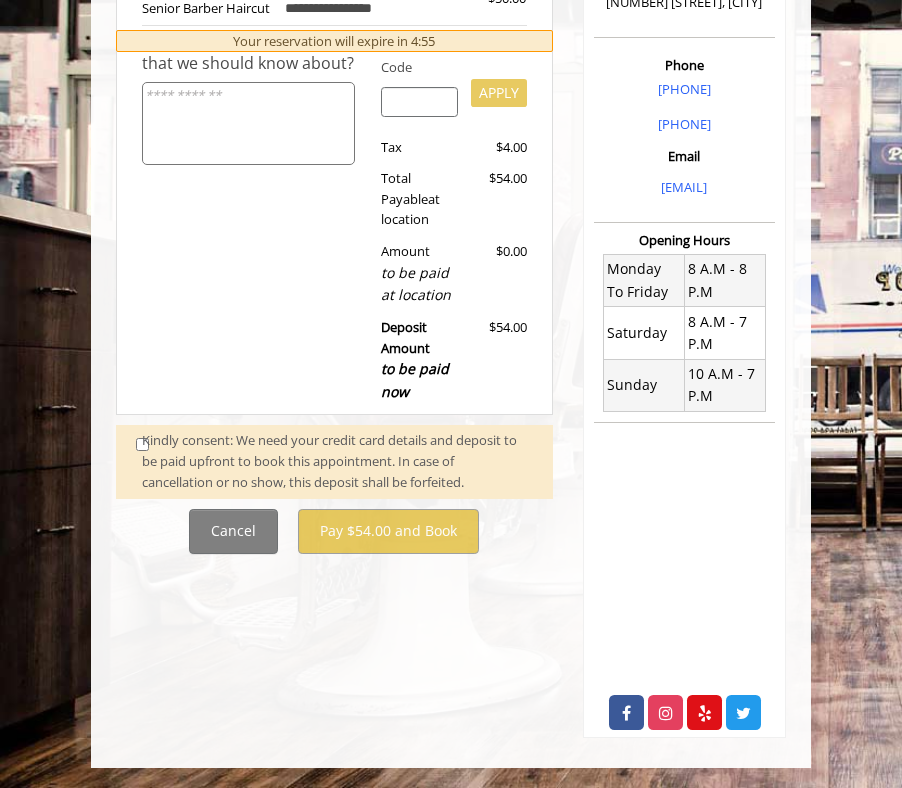 click on "Kindly consent: We need your credit card details and deposit to be paid upfront to book this appointment. In case of cancellation or no show, this deposit shall be forfeited." at bounding box center [337, 461] 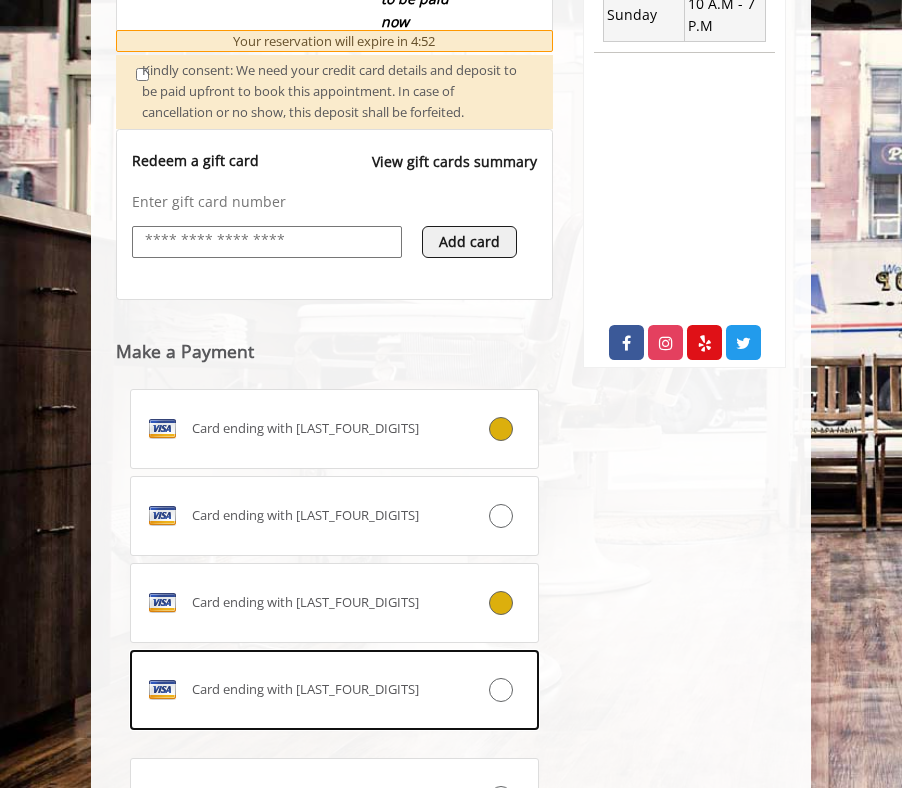 scroll, scrollTop: 1037, scrollLeft: 0, axis: vertical 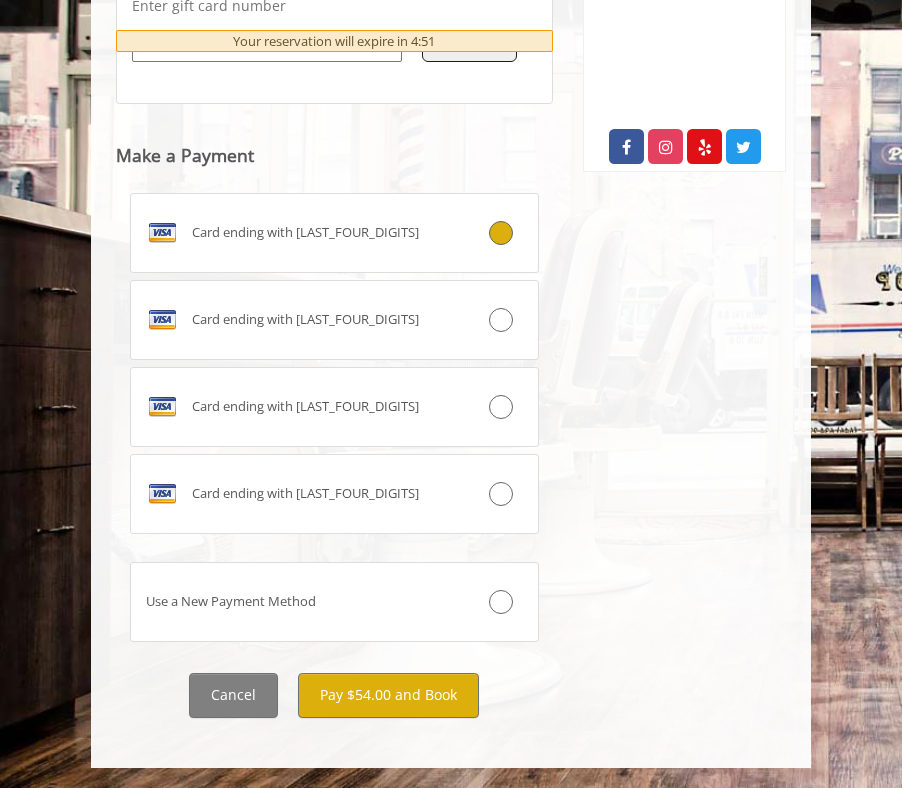 click on "Use a New Payment Method" at bounding box center (334, 602) 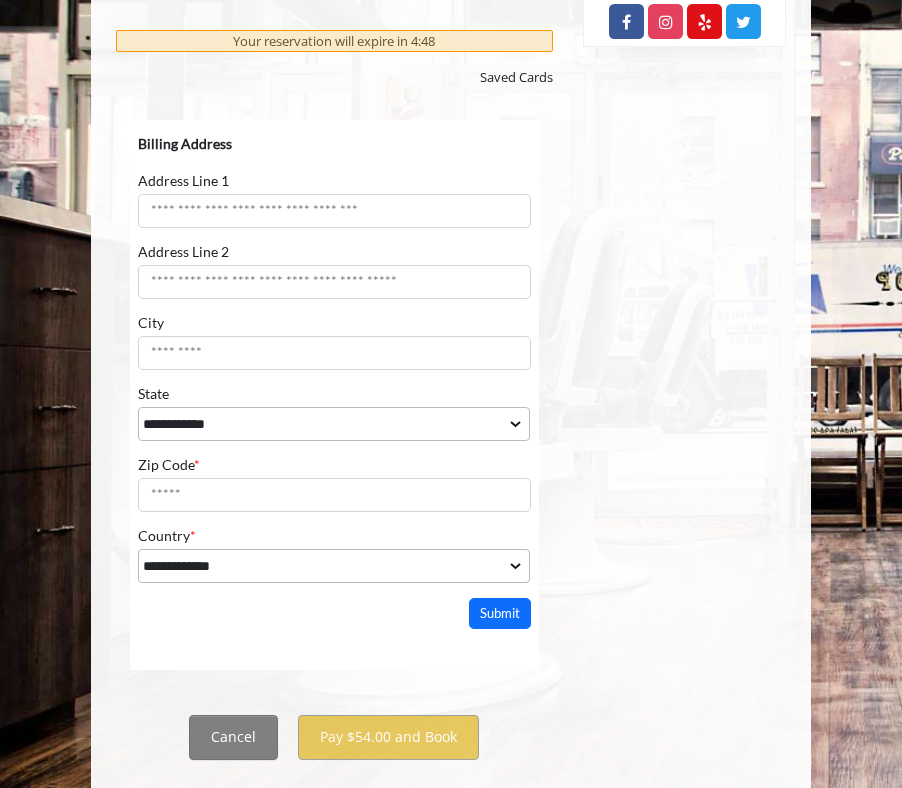 scroll, scrollTop: 1159, scrollLeft: 0, axis: vertical 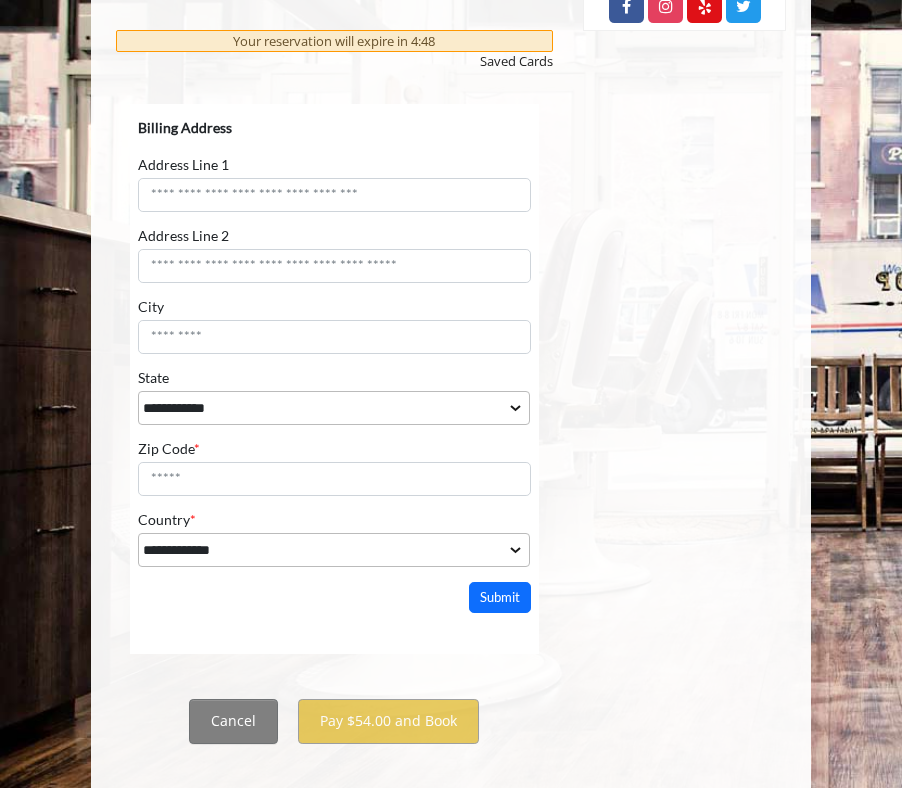 click on "**********" at bounding box center (334, 342) 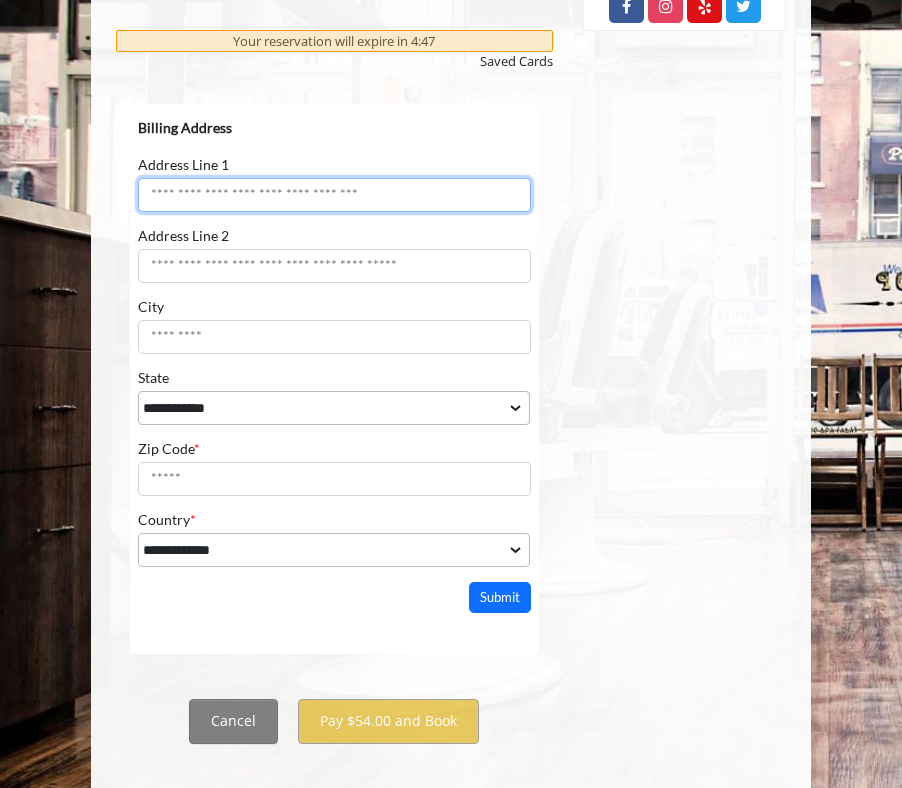 click on "Address Line 1" at bounding box center [334, 194] 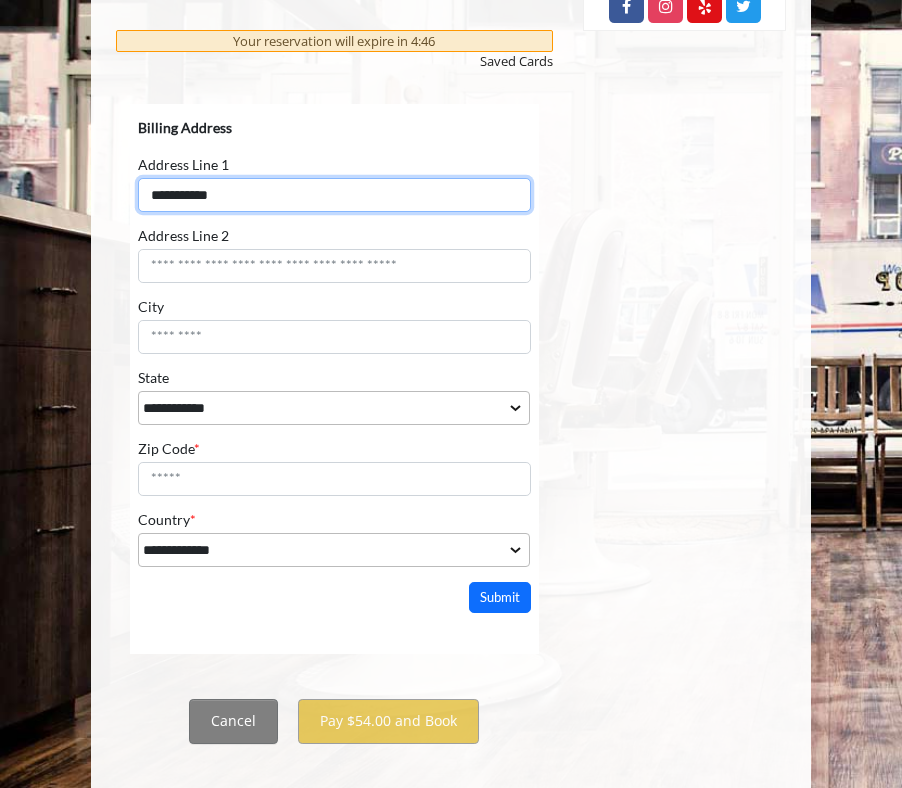 type on "**********" 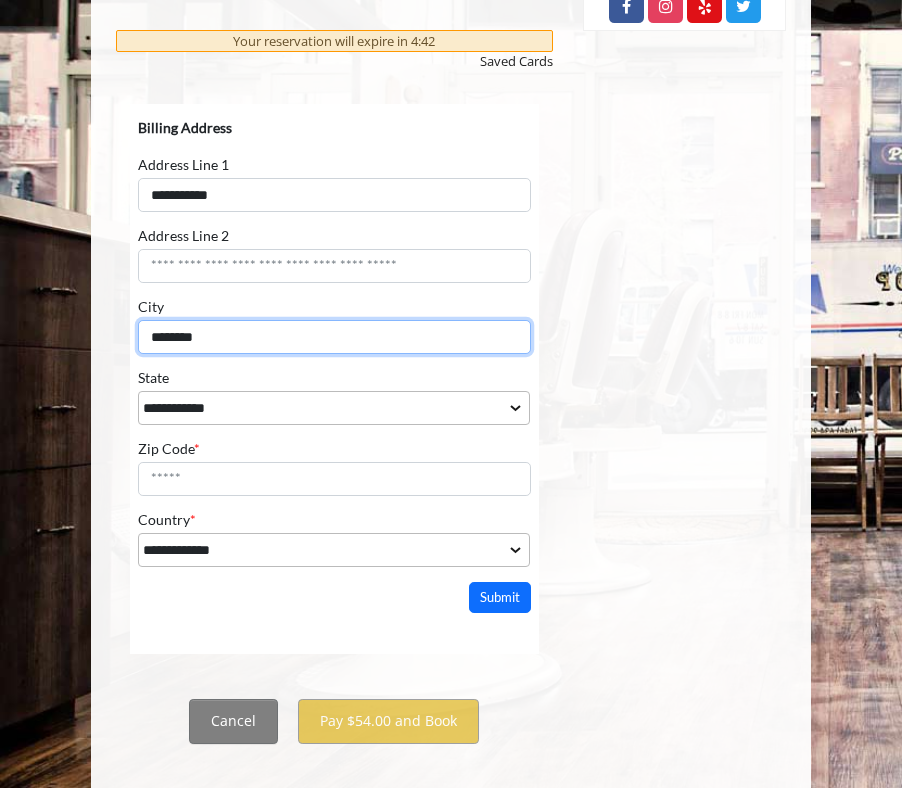 type on "********" 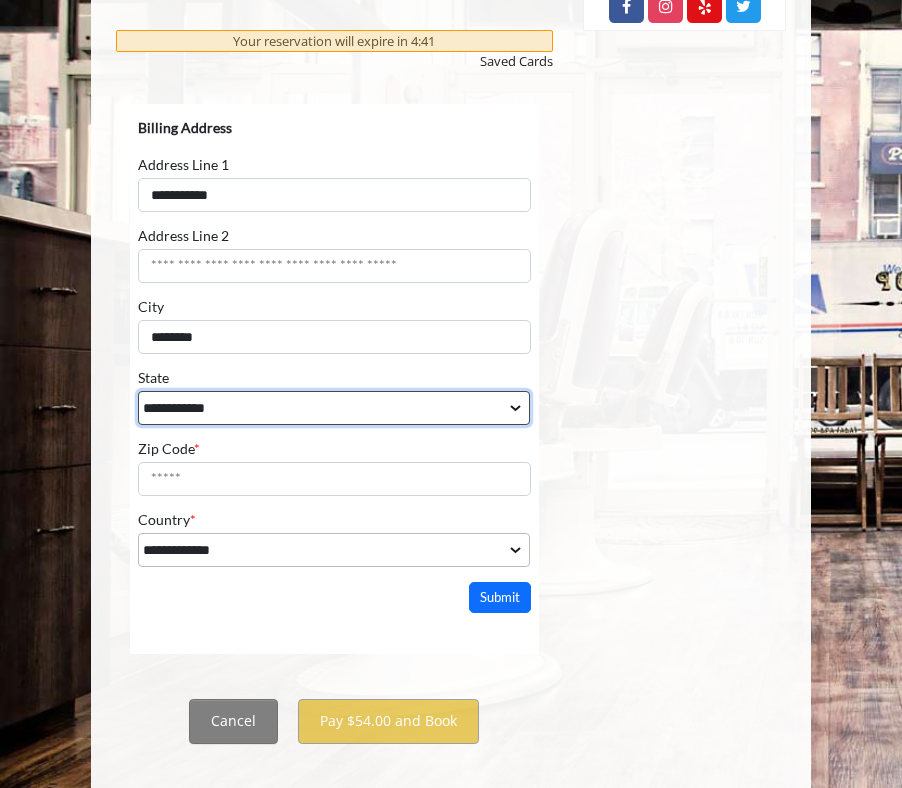 click on "**********" at bounding box center (334, 407) 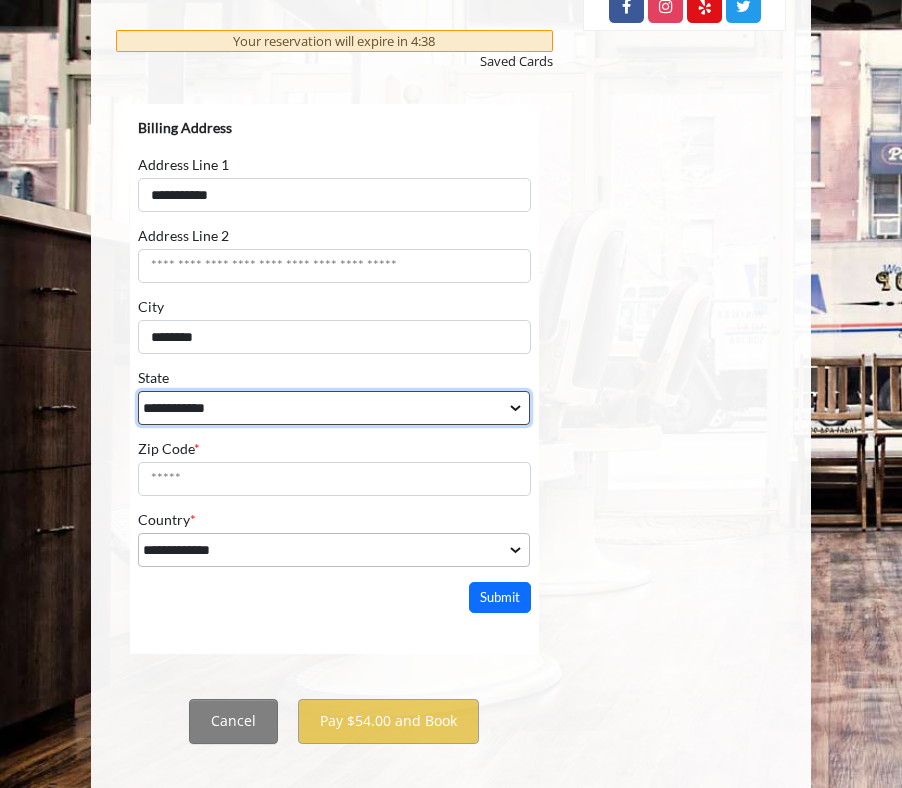 select on "**" 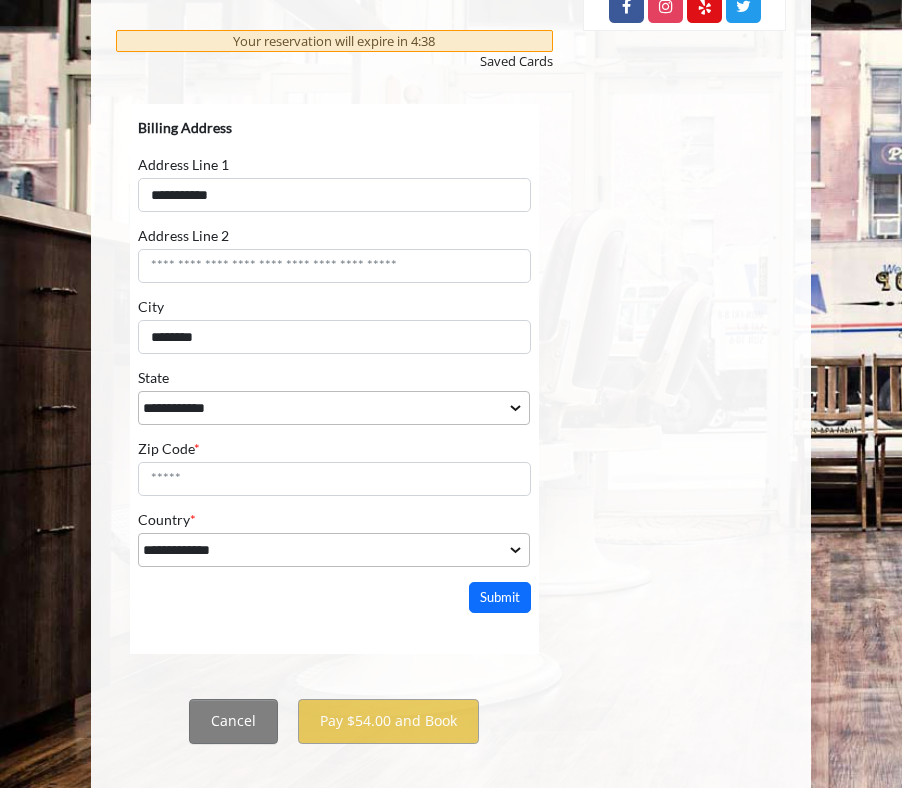 click on "**********" at bounding box center [334, 342] 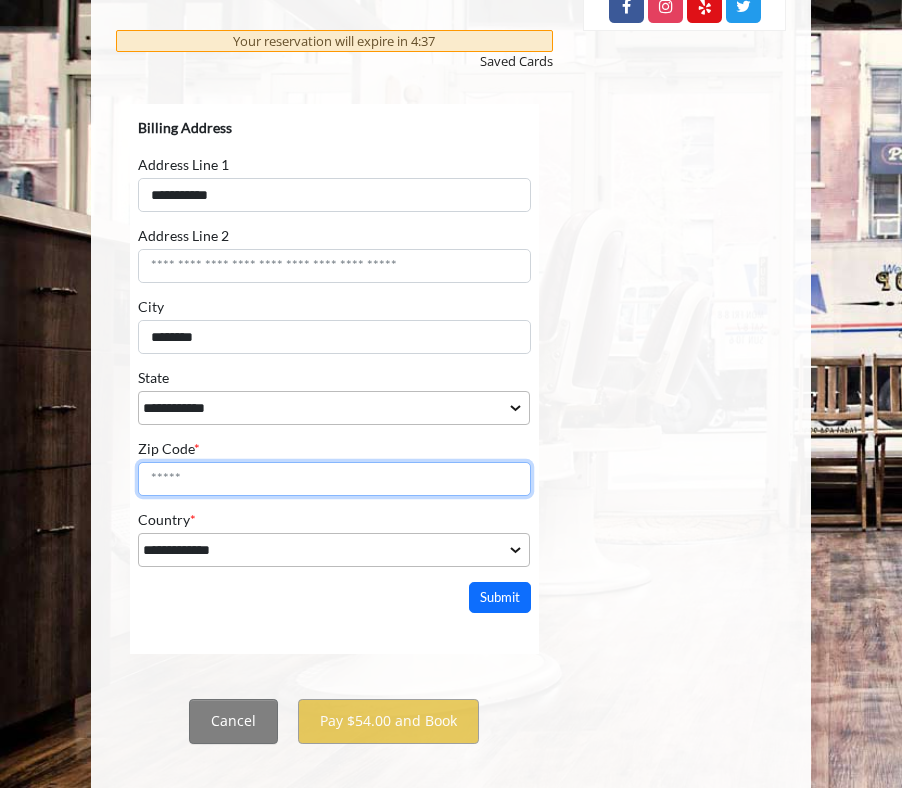 click on "Zip Code  *" at bounding box center (334, 478) 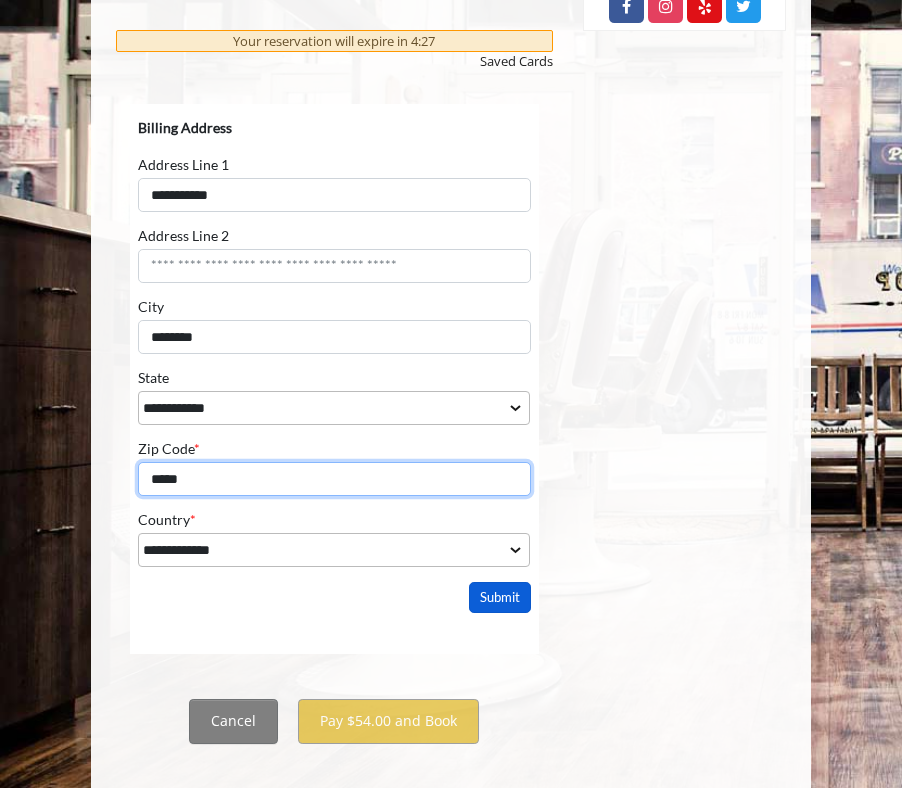type on "*****" 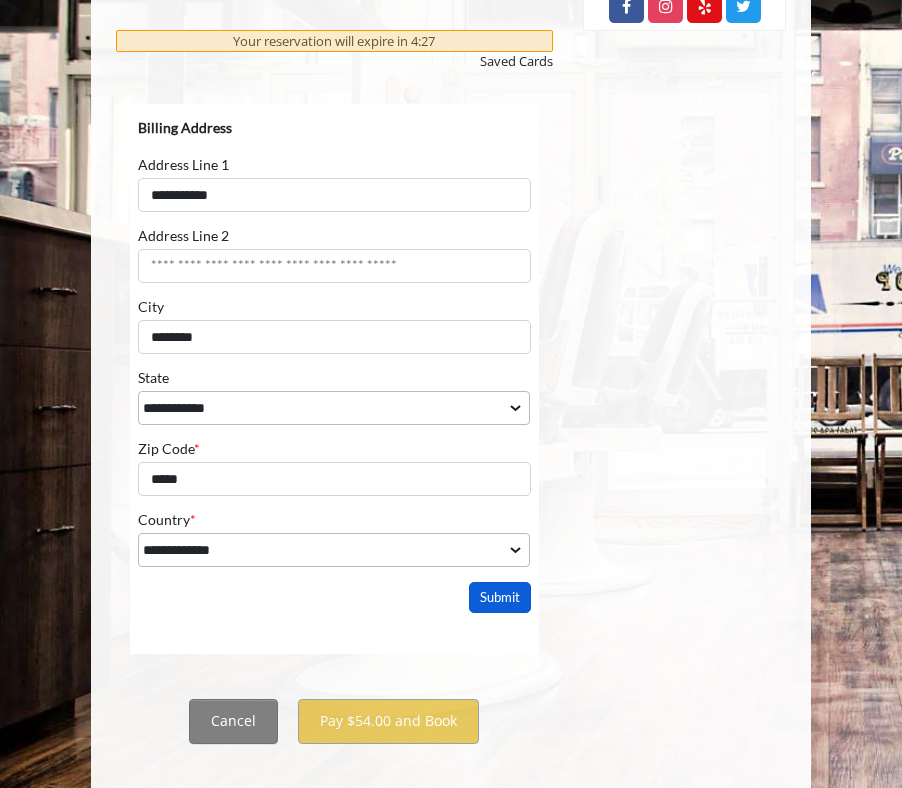 click on "Submit" at bounding box center [500, 596] 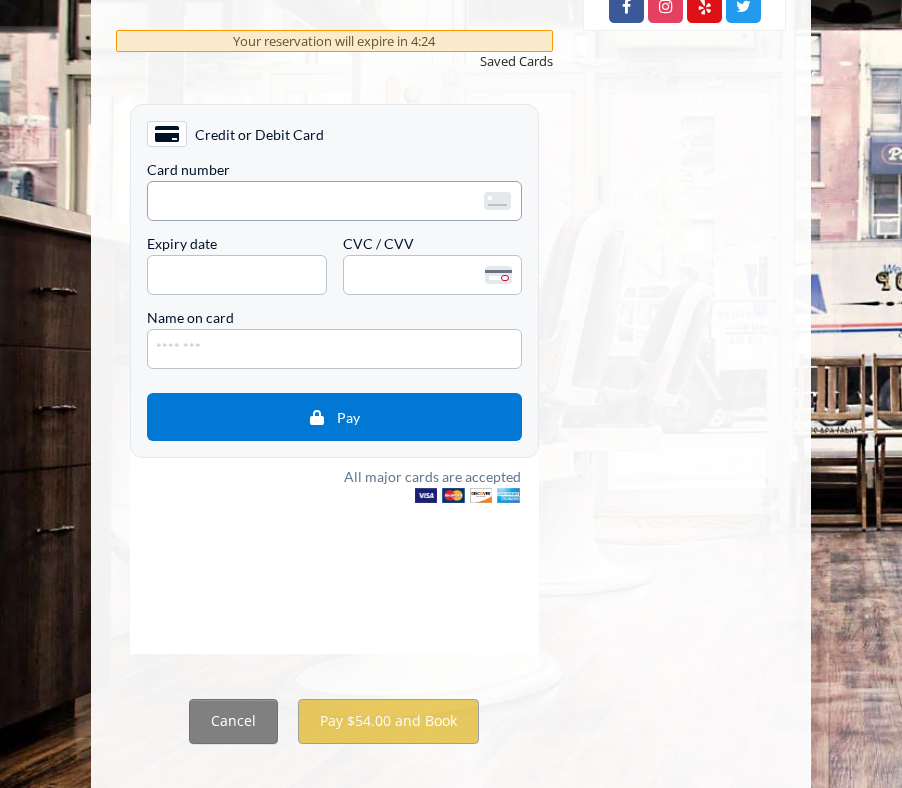 click on "<p>Your browser does not support iframes.</p>" at bounding box center (334, 200) 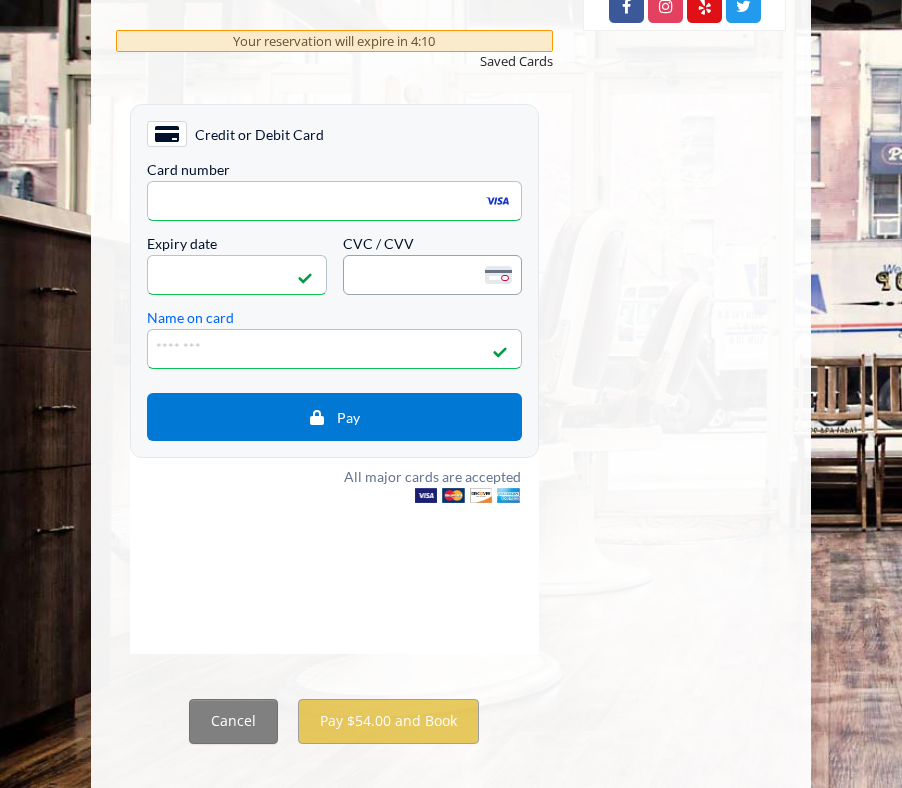 click on "<p>Your browser does not support iframes.</p>" at bounding box center (433, 274) 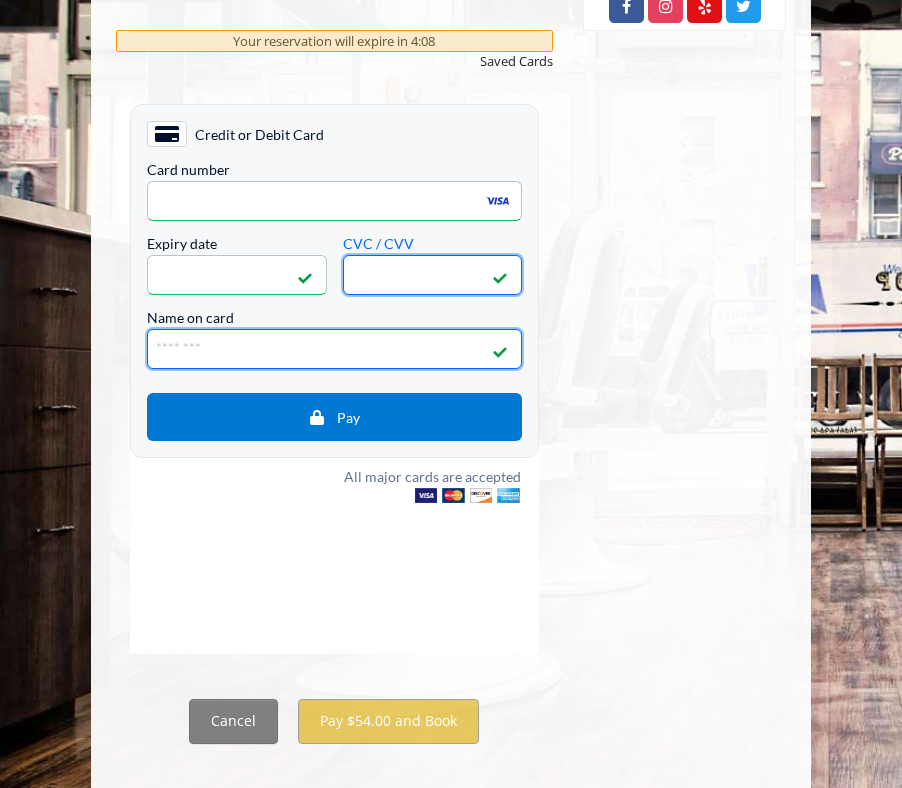 click on "Name on card" at bounding box center [334, 348] 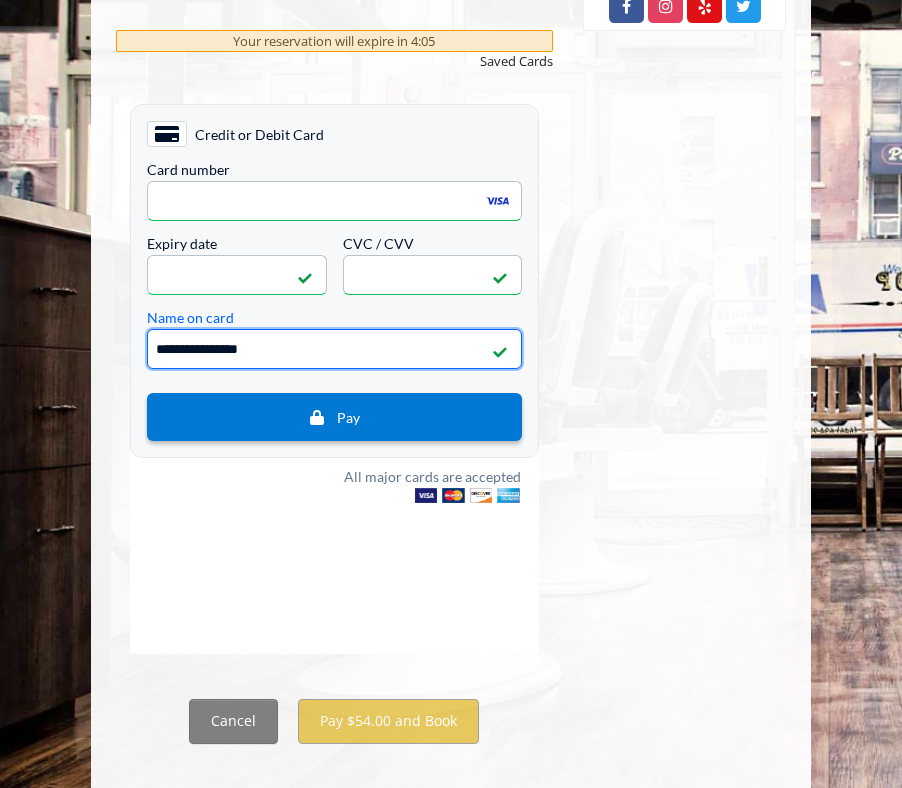 type on "**********" 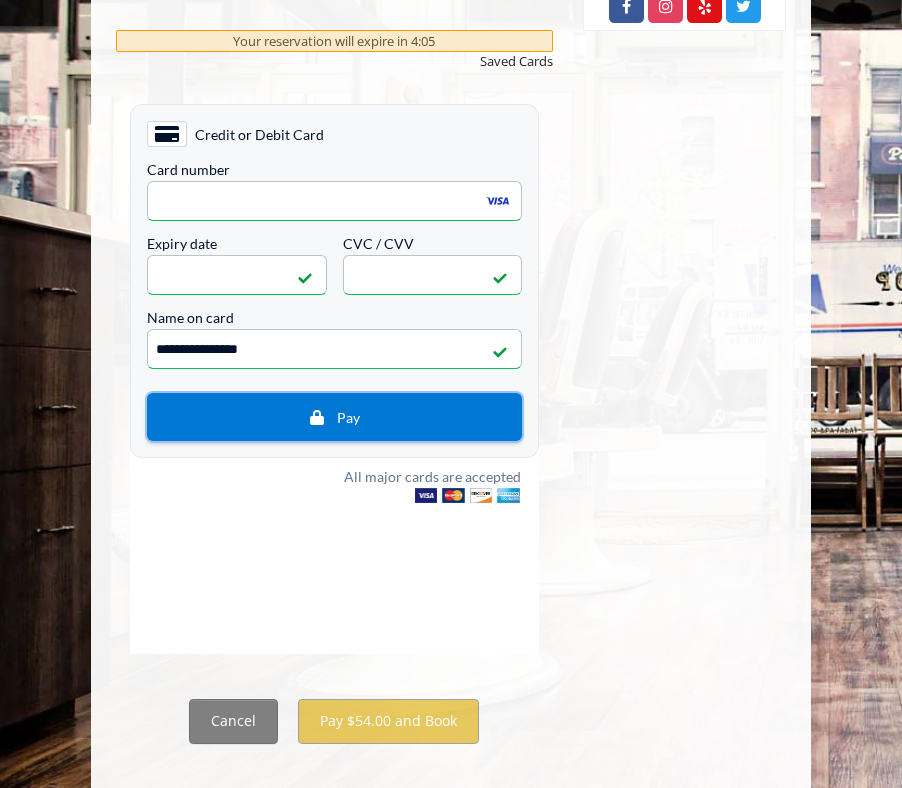 click on "Pay" at bounding box center [334, 416] 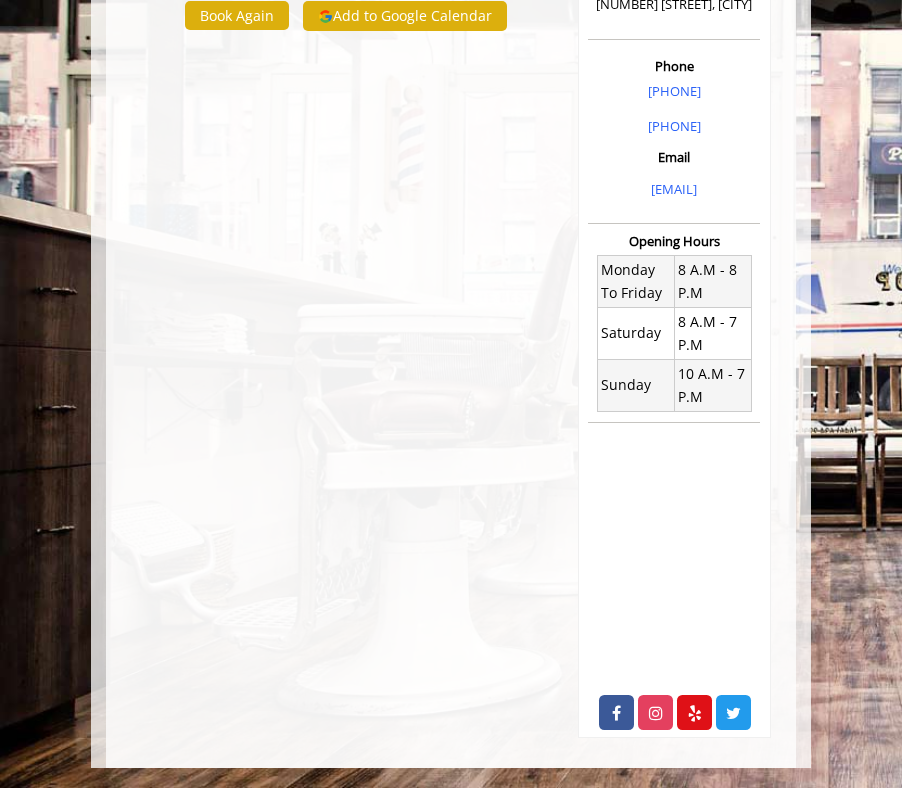scroll, scrollTop: 0, scrollLeft: 0, axis: both 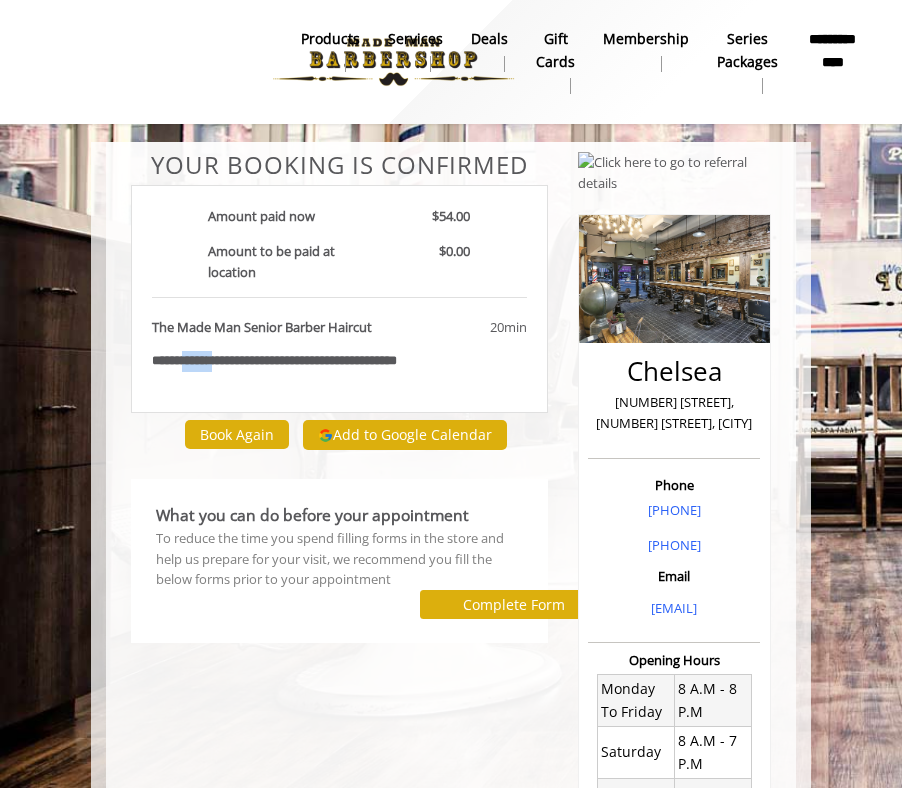 drag, startPoint x: 182, startPoint y: 362, endPoint x: 294, endPoint y: 362, distance: 112 